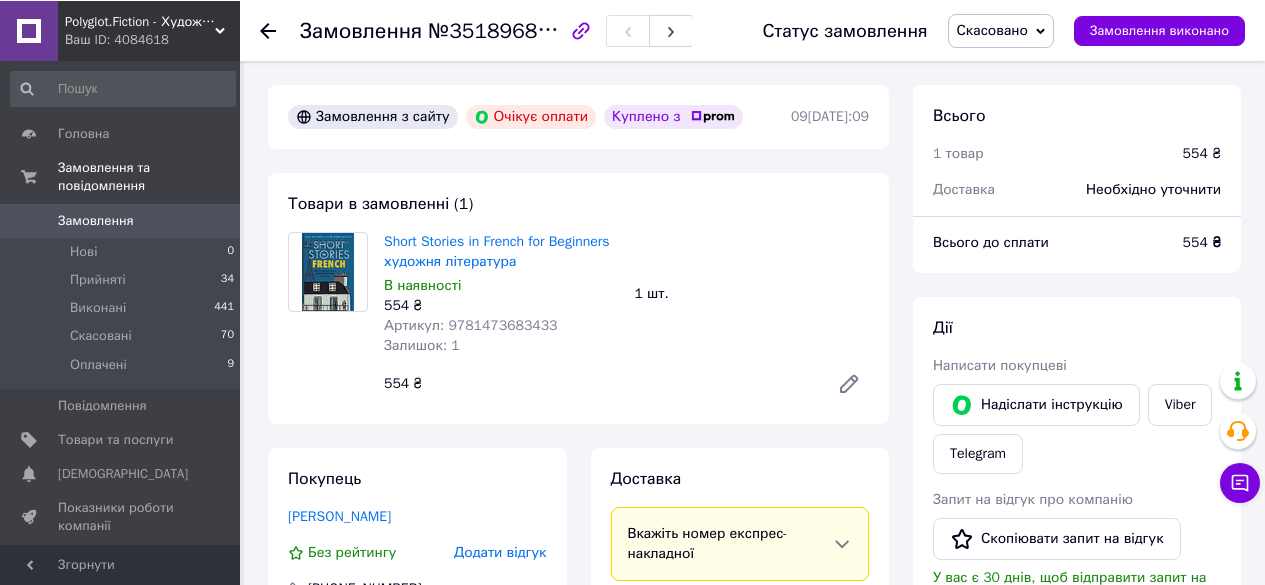 scroll, scrollTop: 0, scrollLeft: 0, axis: both 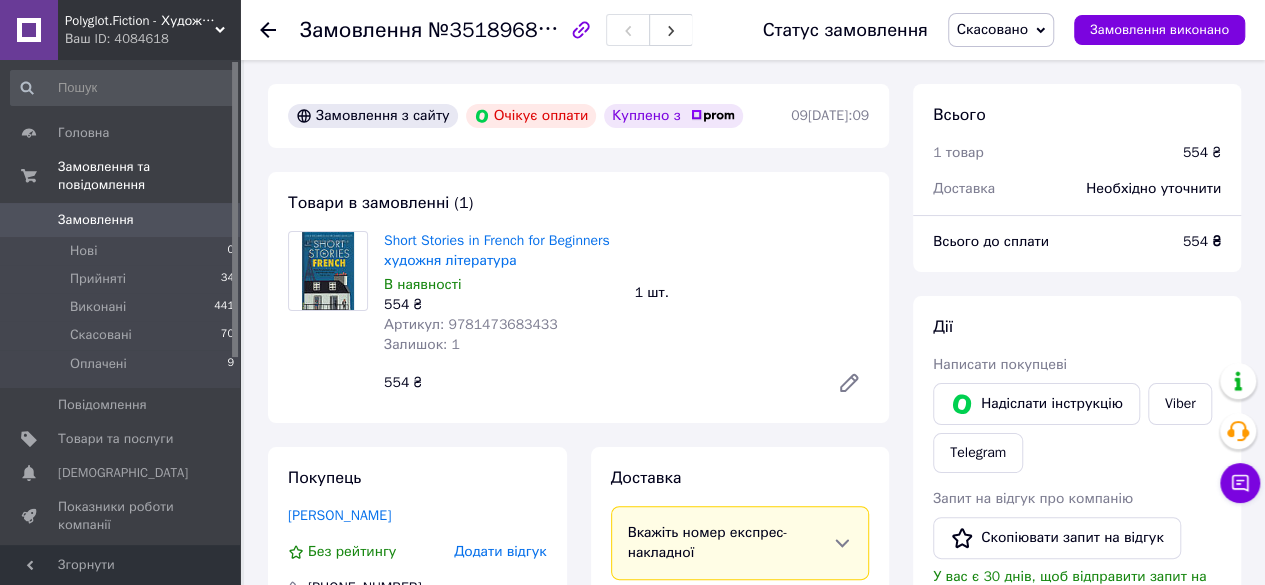 click on "Замовлення №351896880 Статус замовлення Скасовано Прийнято Виконано Оплачено Замовлення виконано" at bounding box center [752, 30] 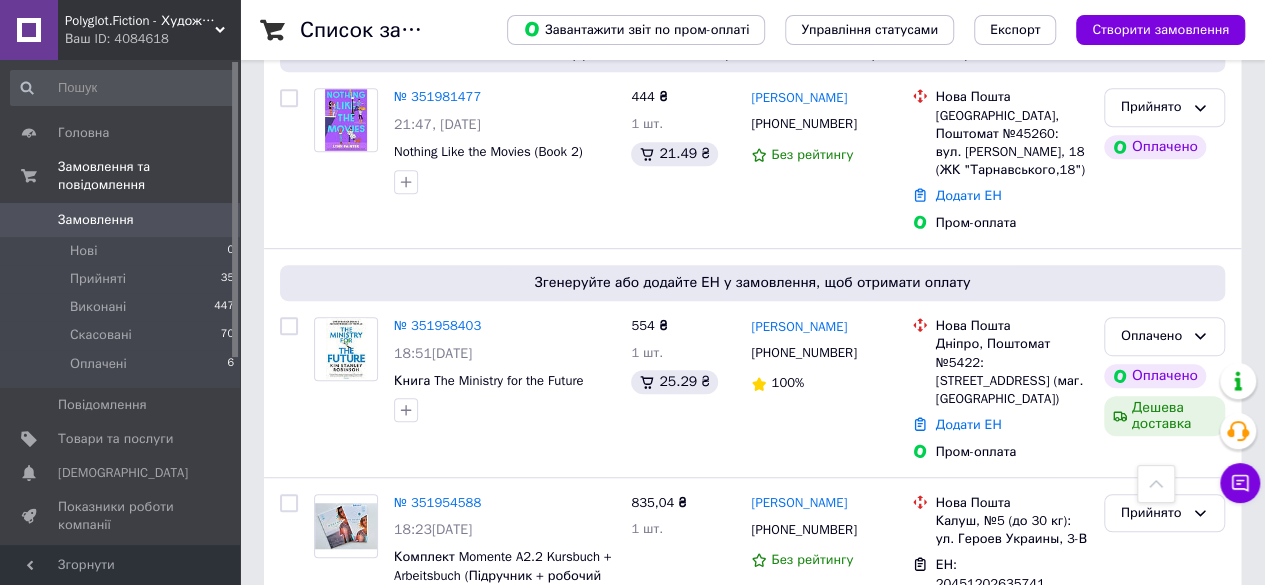 scroll, scrollTop: 435, scrollLeft: 0, axis: vertical 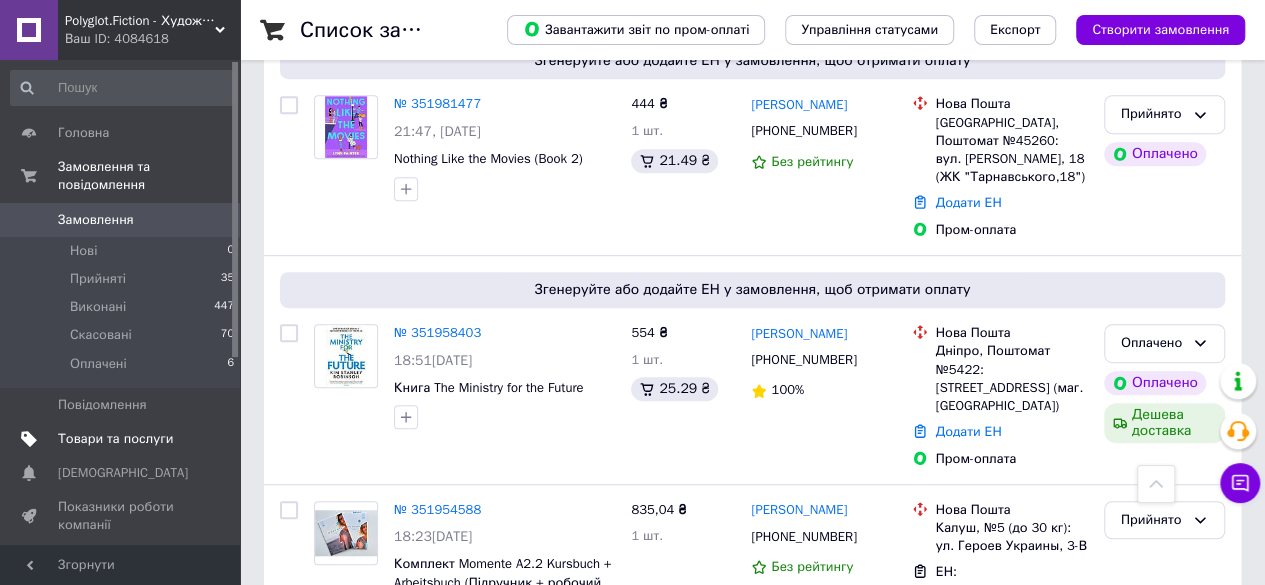 click on "Товари та послуги" at bounding box center (115, 439) 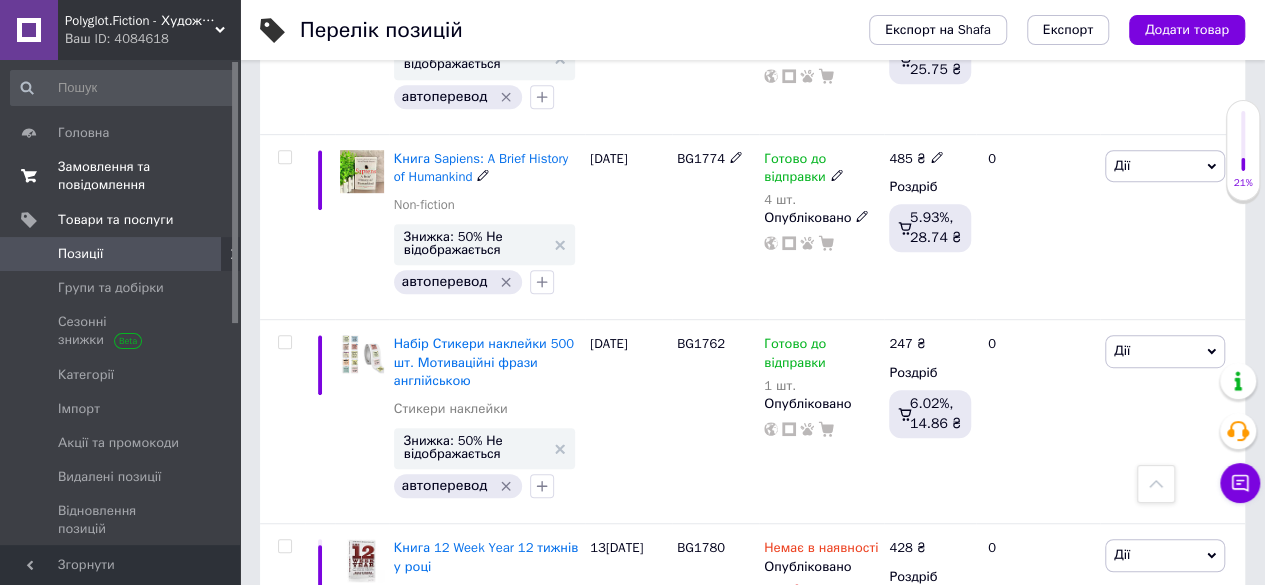scroll, scrollTop: 440, scrollLeft: 0, axis: vertical 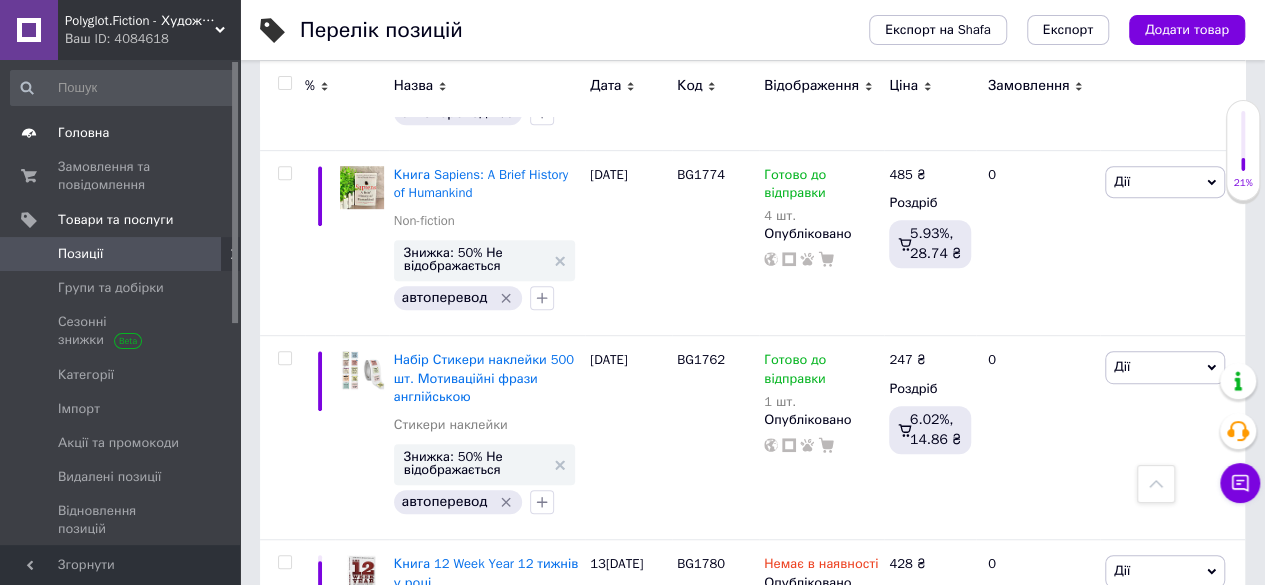 click on "Головна" at bounding box center [123, 133] 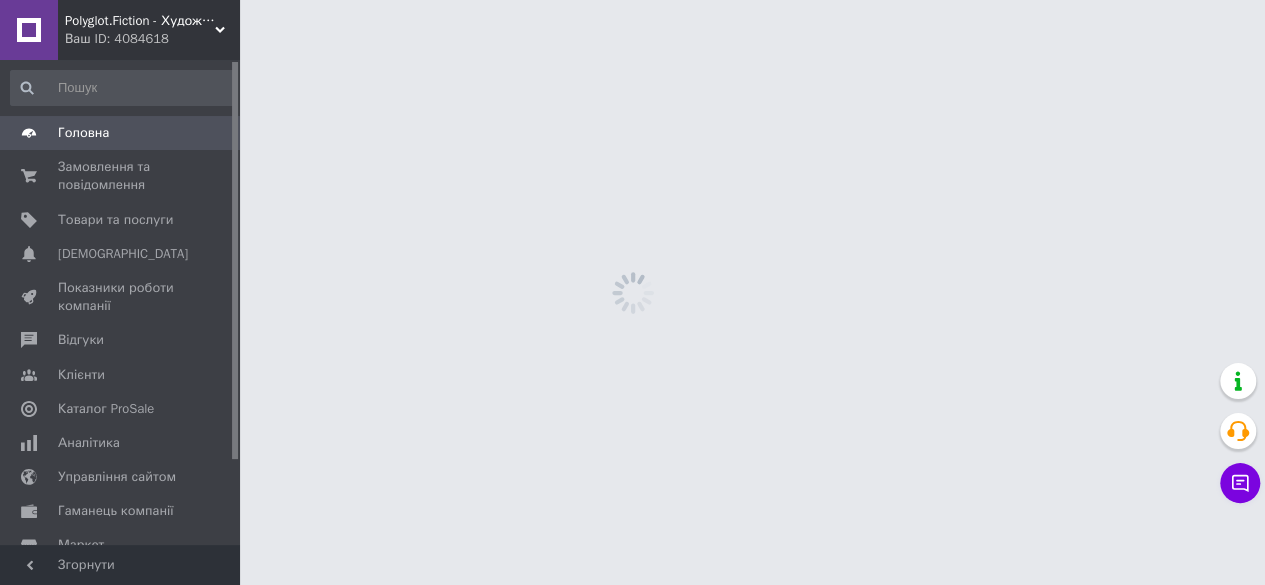 scroll, scrollTop: 0, scrollLeft: 0, axis: both 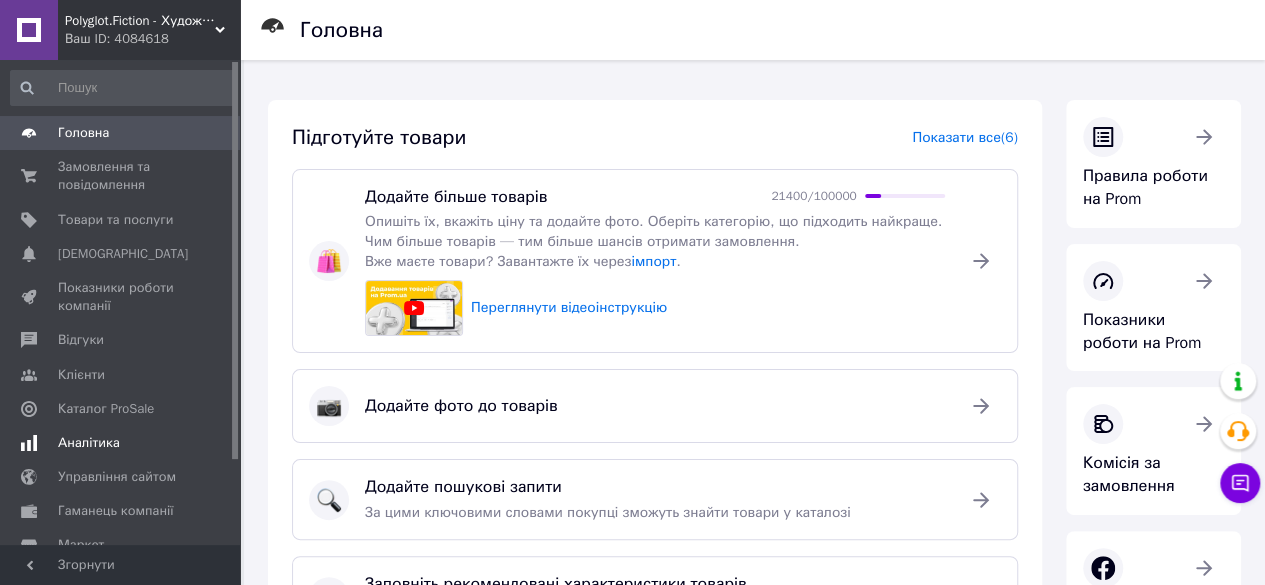 click on "Аналітика" at bounding box center [89, 443] 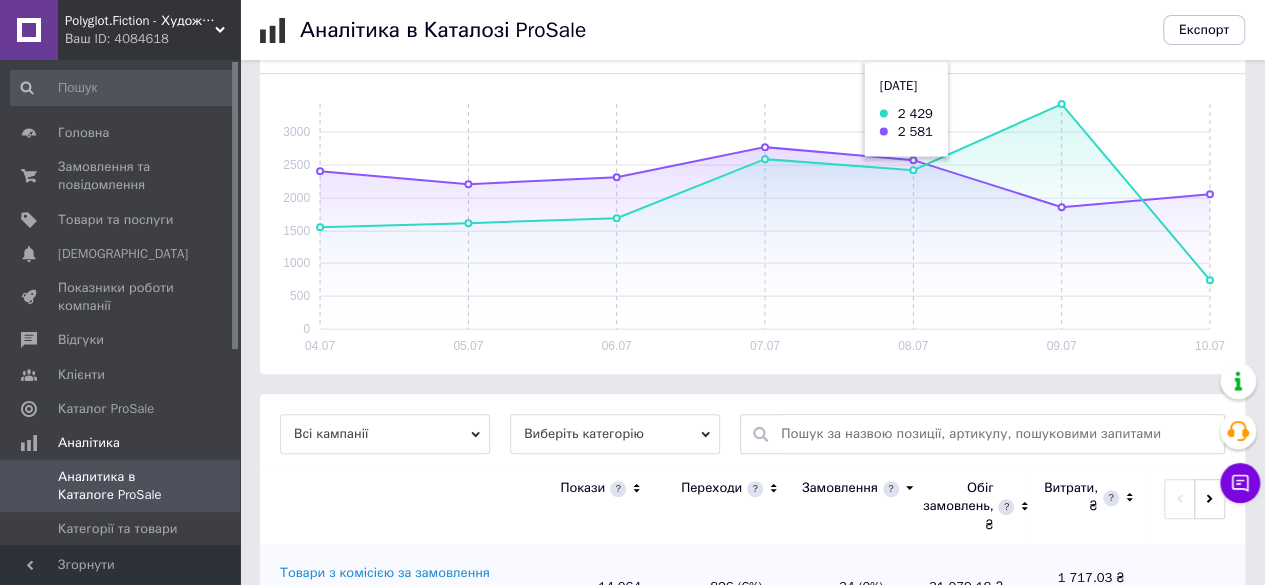scroll, scrollTop: 433, scrollLeft: 0, axis: vertical 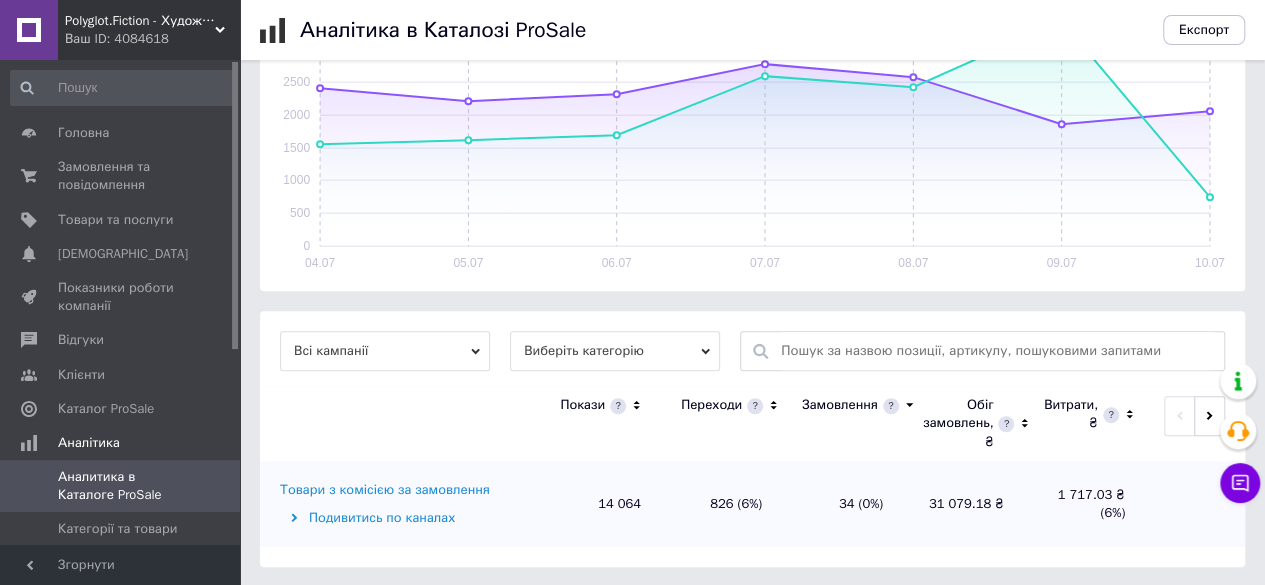 drag, startPoint x: 854, startPoint y: 268, endPoint x: 322, endPoint y: 403, distance: 548.8616 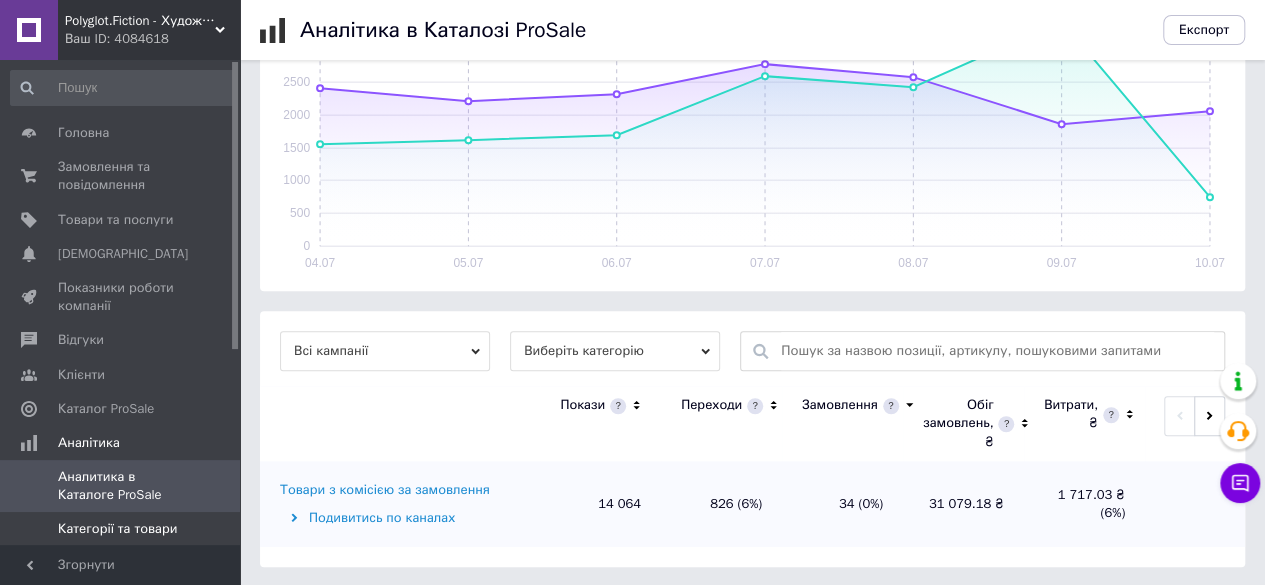 click on "Категорії та товари" at bounding box center [123, 529] 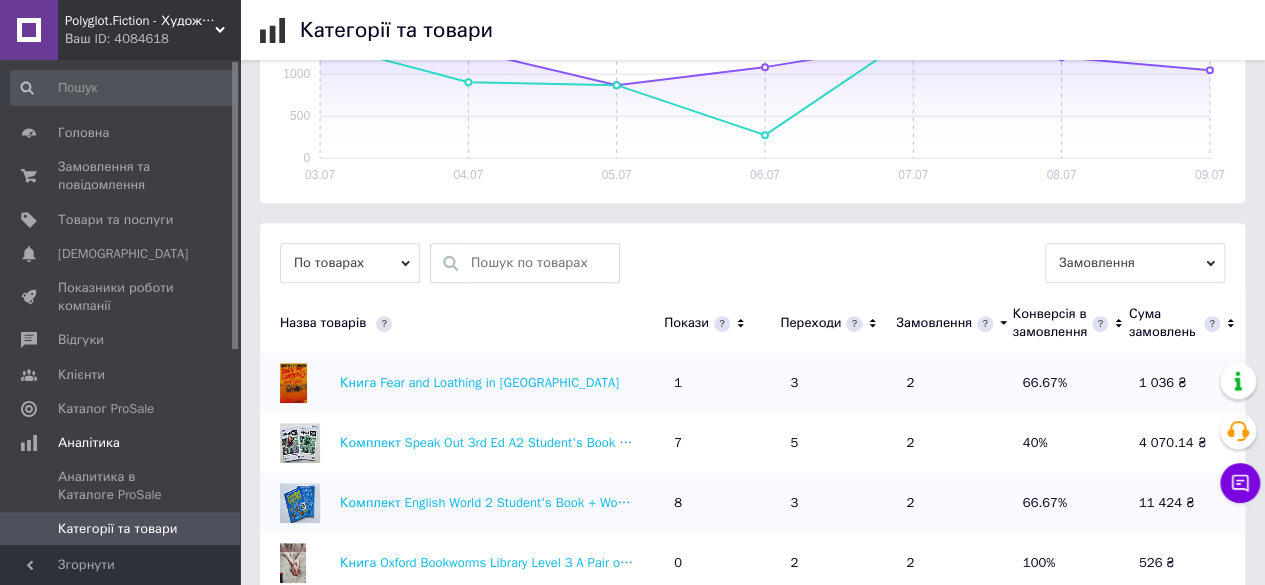 scroll, scrollTop: 439, scrollLeft: 0, axis: vertical 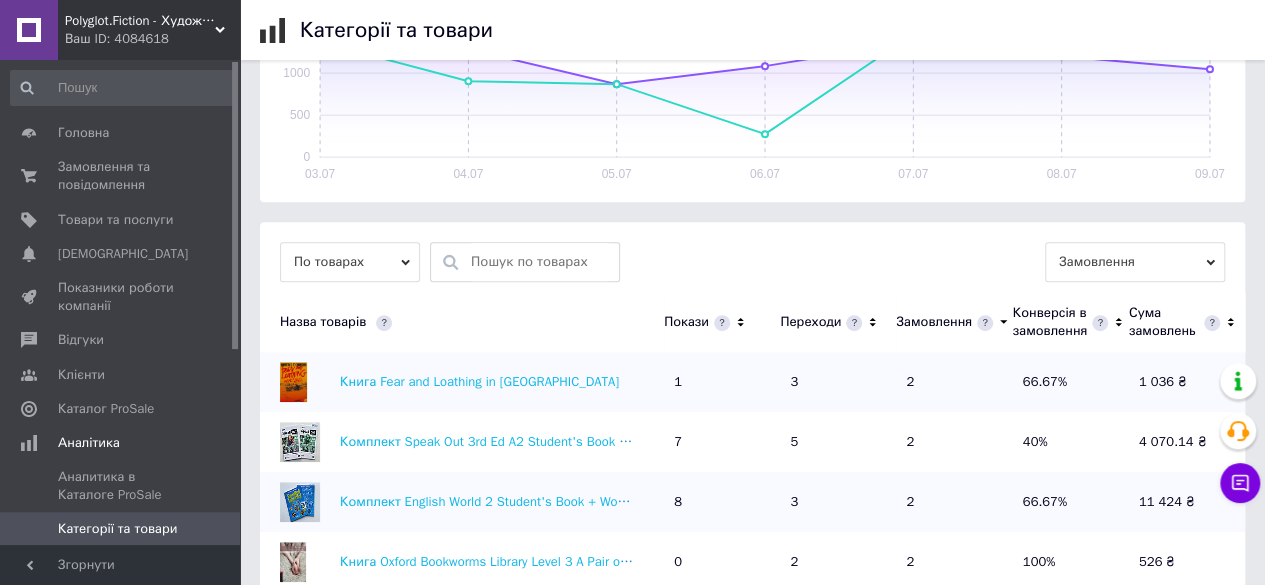 click 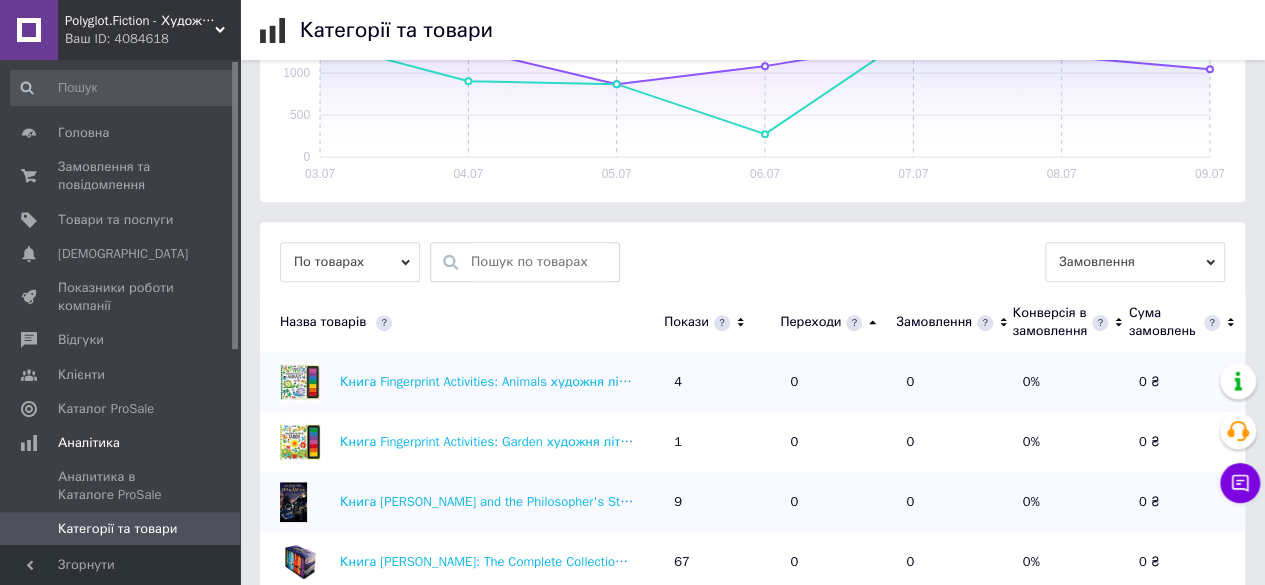 click 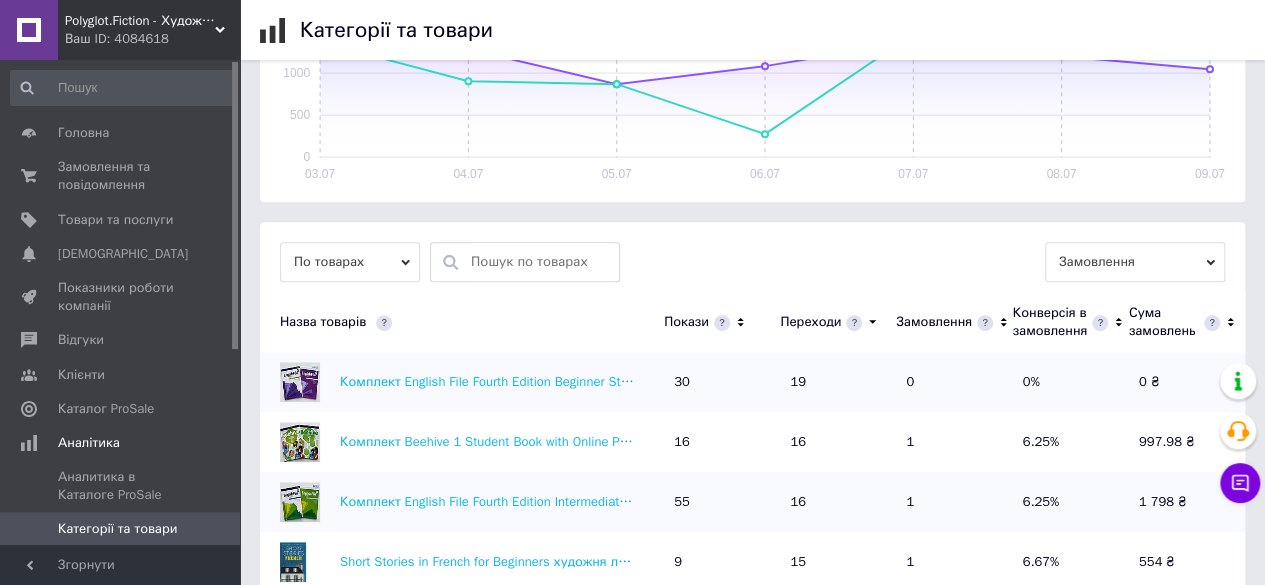 scroll, scrollTop: 521, scrollLeft: 0, axis: vertical 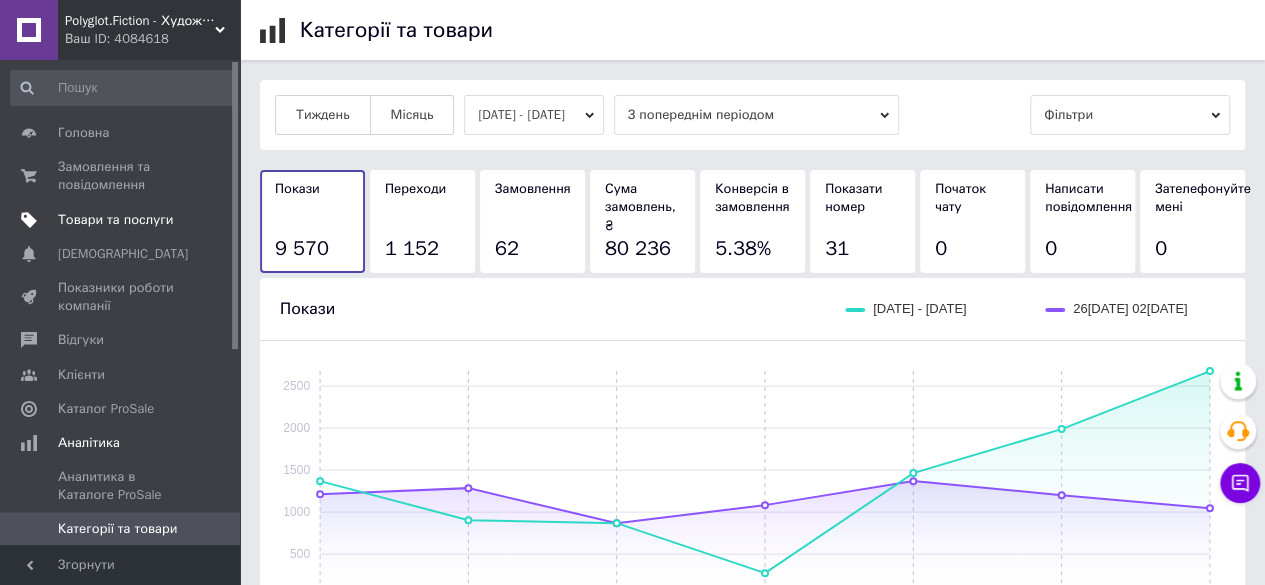 click on "Товари та послуги" at bounding box center (115, 220) 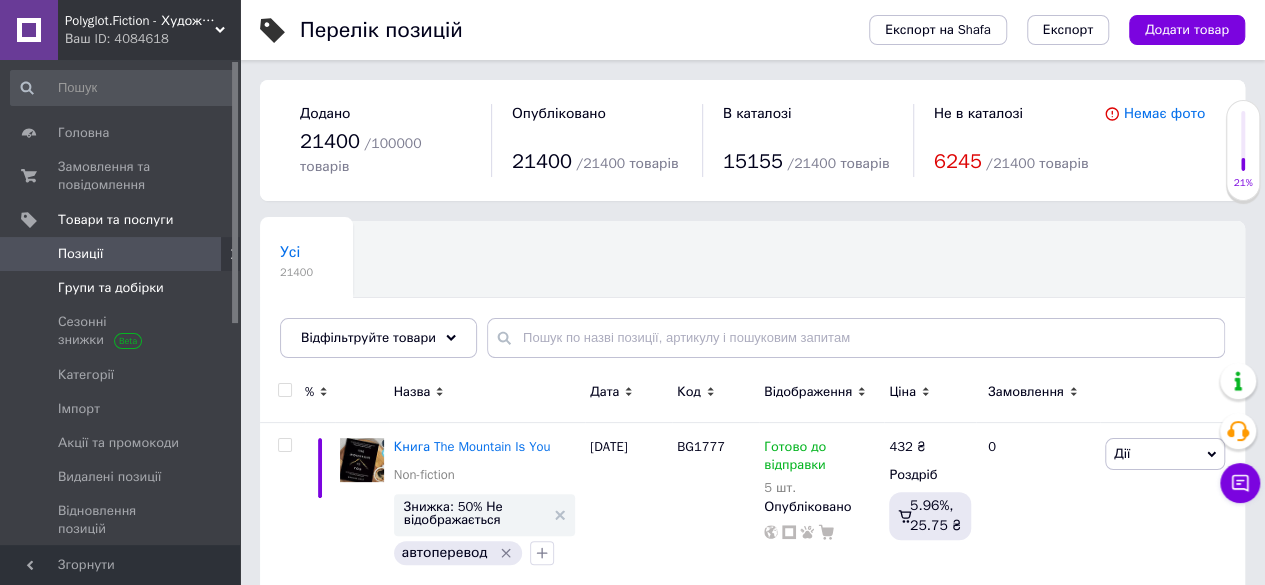 click on "Групи та добірки" at bounding box center (111, 288) 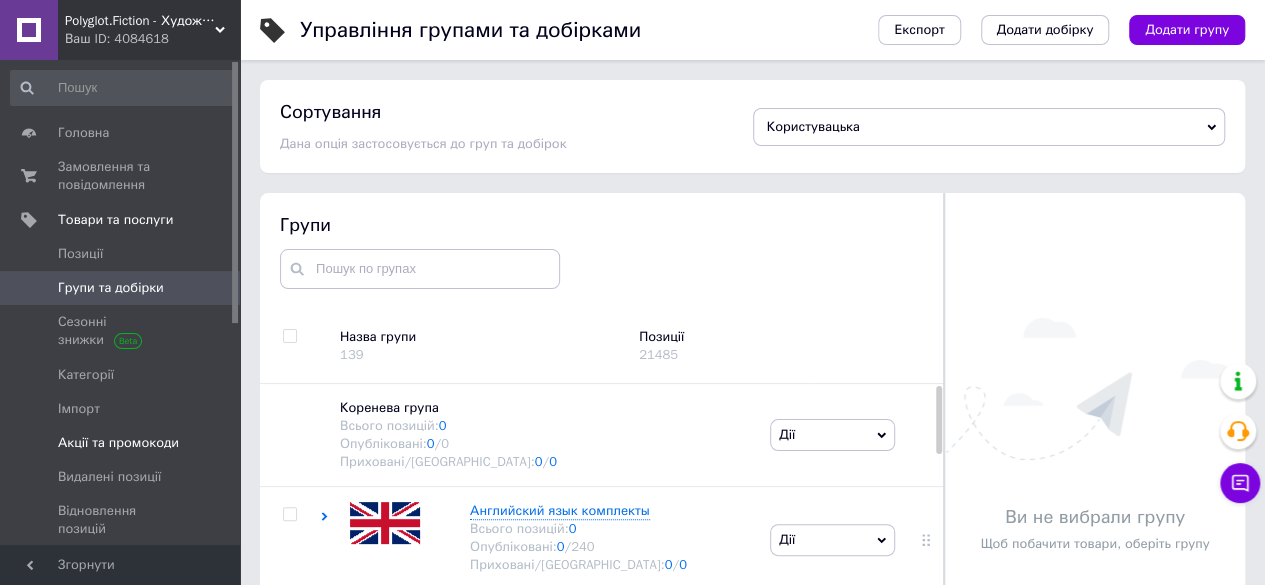 click on "Акції та промокоди" at bounding box center (123, 443) 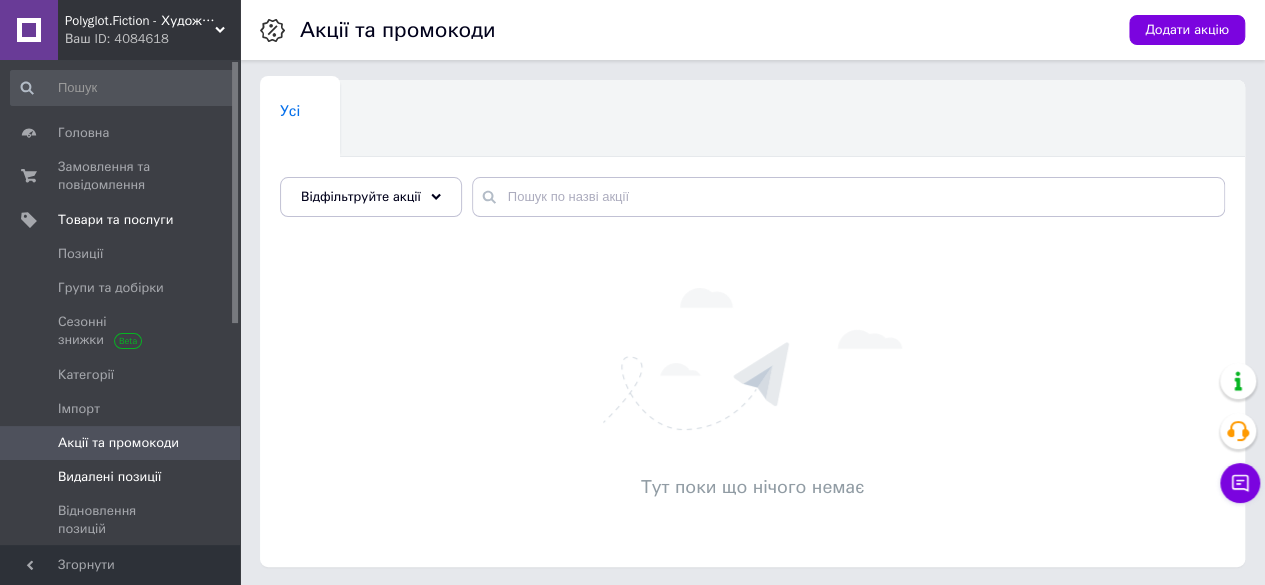 drag, startPoint x: 158, startPoint y: 440, endPoint x: 128, endPoint y: 442, distance: 30.066593 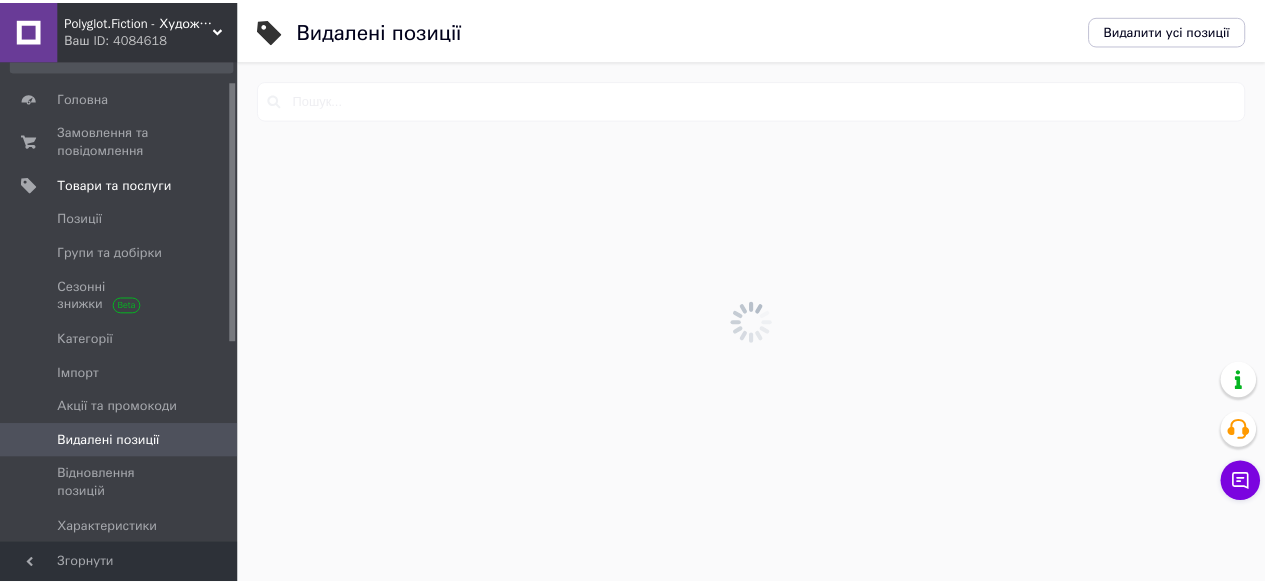 scroll, scrollTop: 36, scrollLeft: 0, axis: vertical 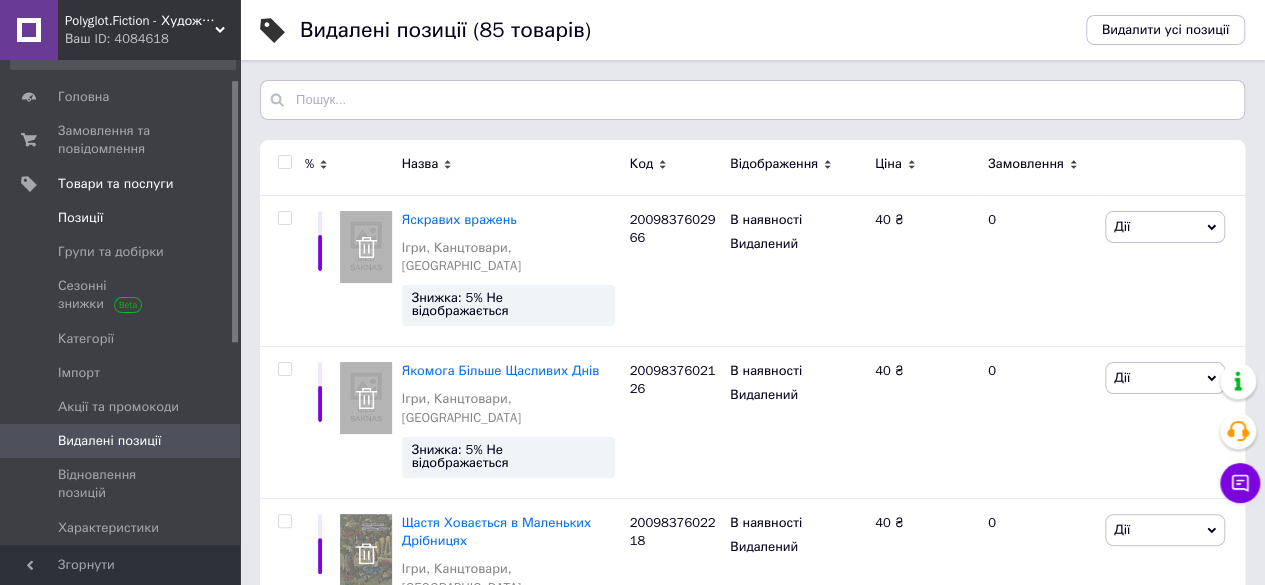 click on "Позиції" at bounding box center (80, 218) 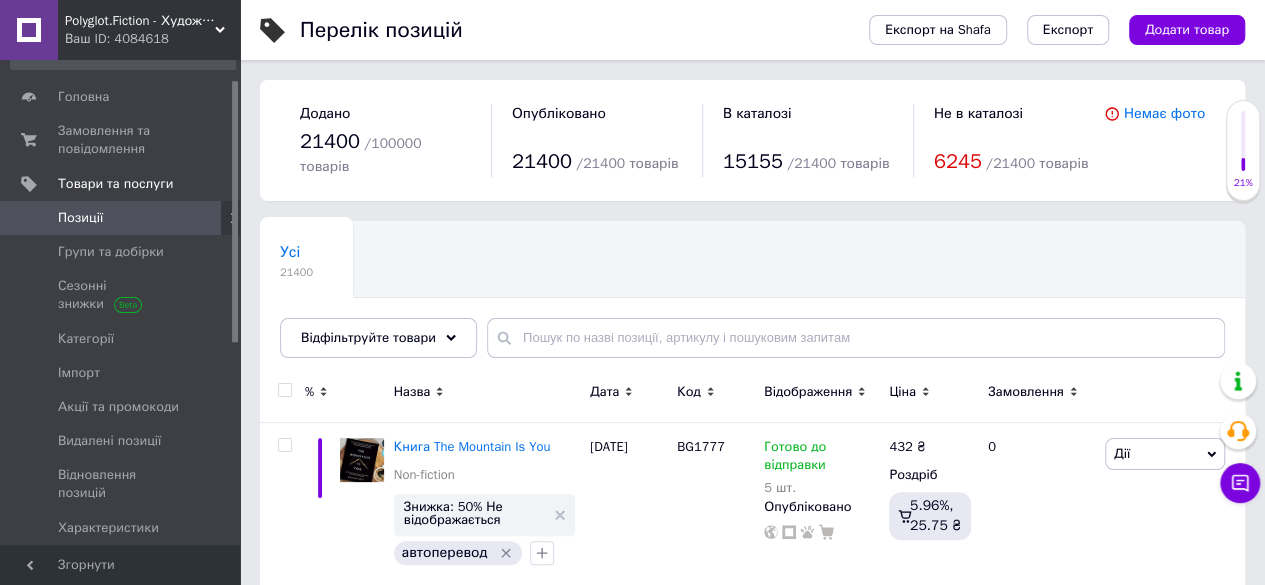 click on "Ціна" at bounding box center (930, 392) 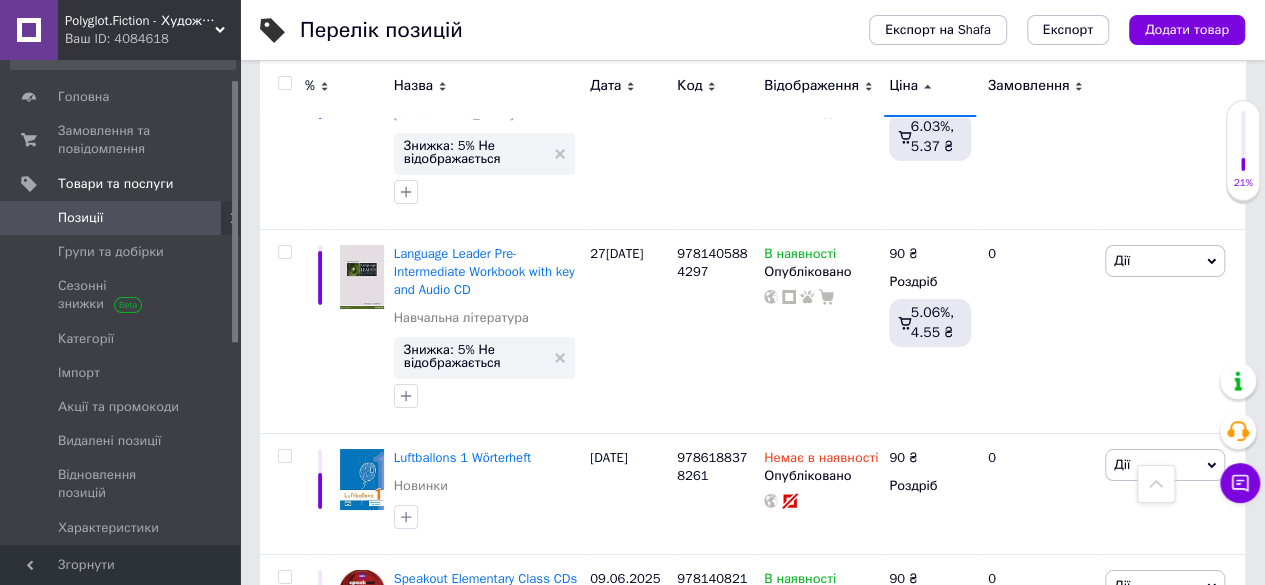 scroll, scrollTop: 14889, scrollLeft: 0, axis: vertical 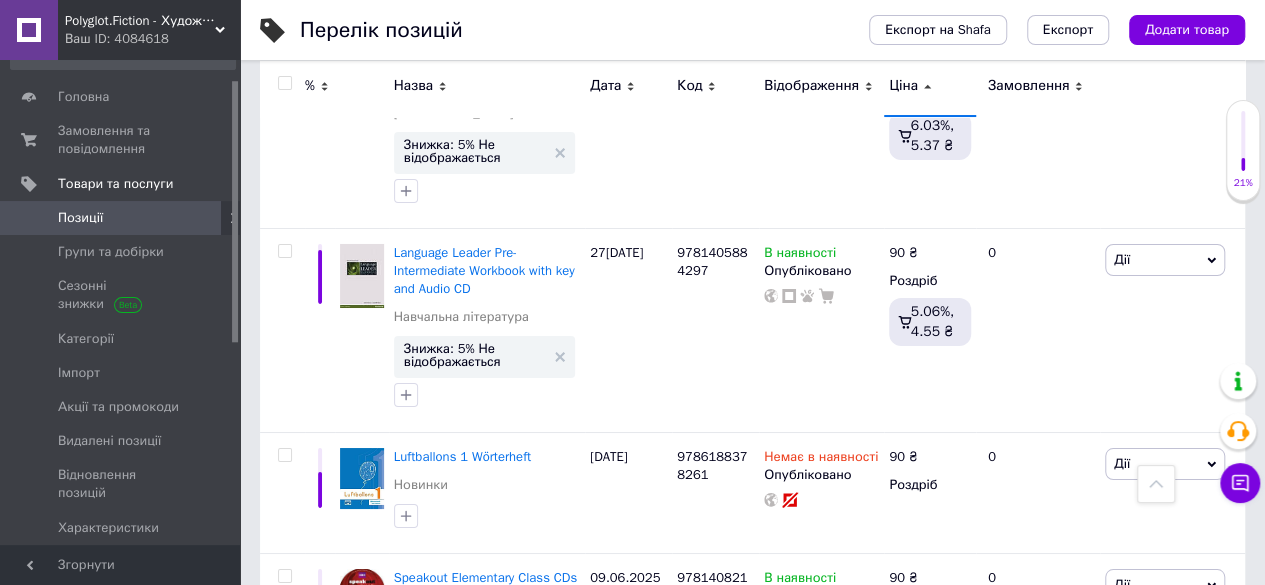 click on "2" at bounding box center (327, 1208) 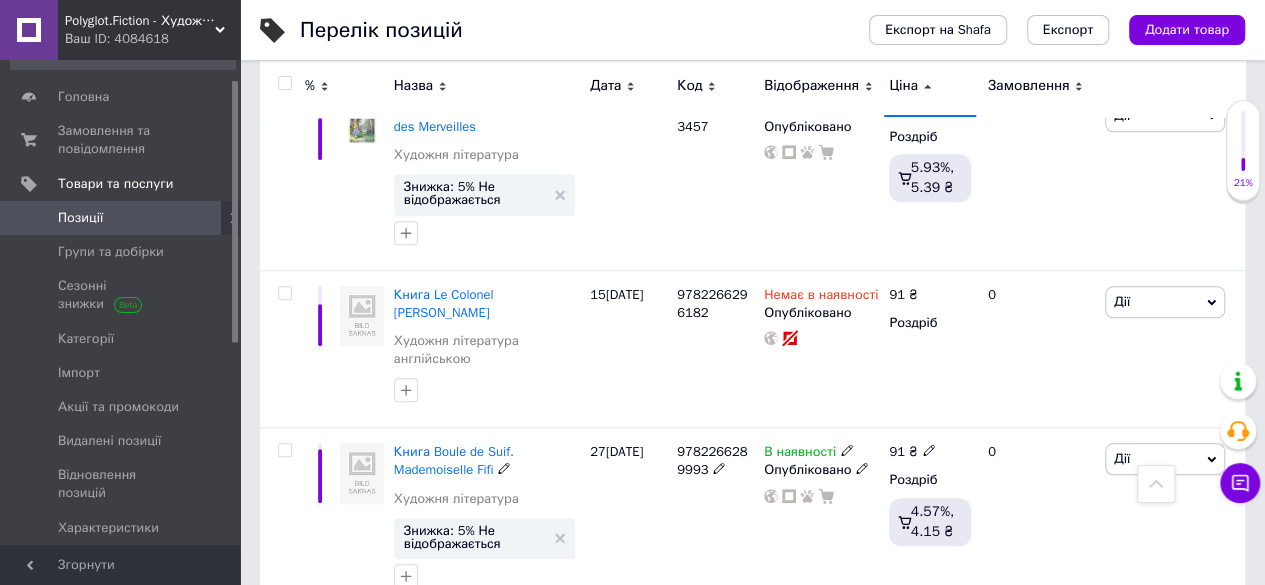 scroll, scrollTop: 876, scrollLeft: 0, axis: vertical 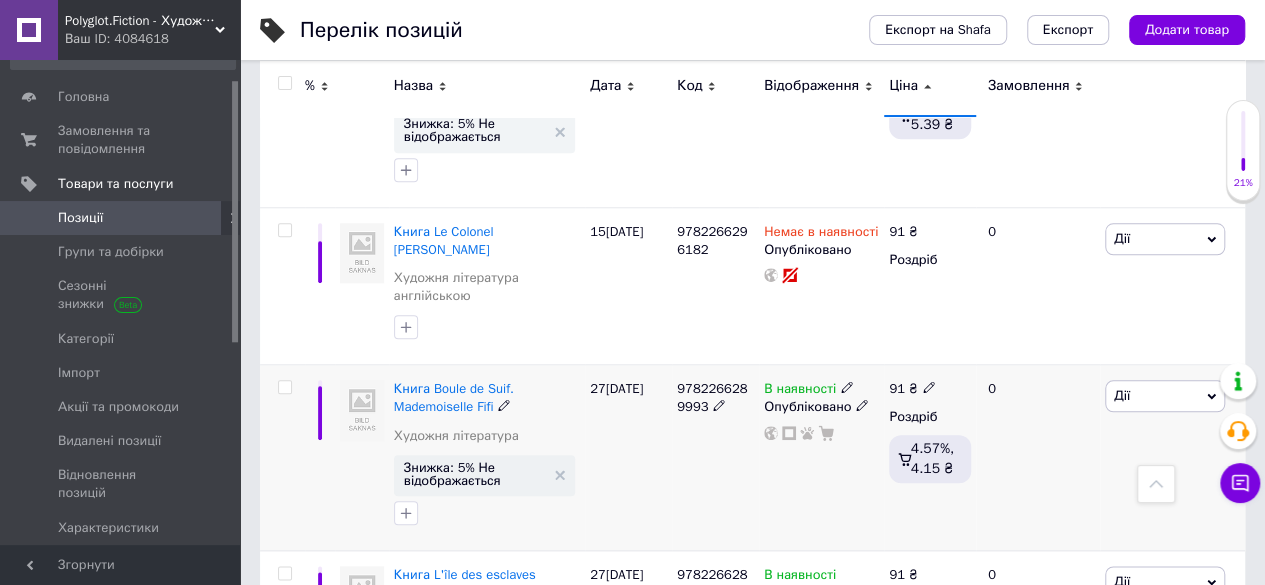 click at bounding box center (362, 410) 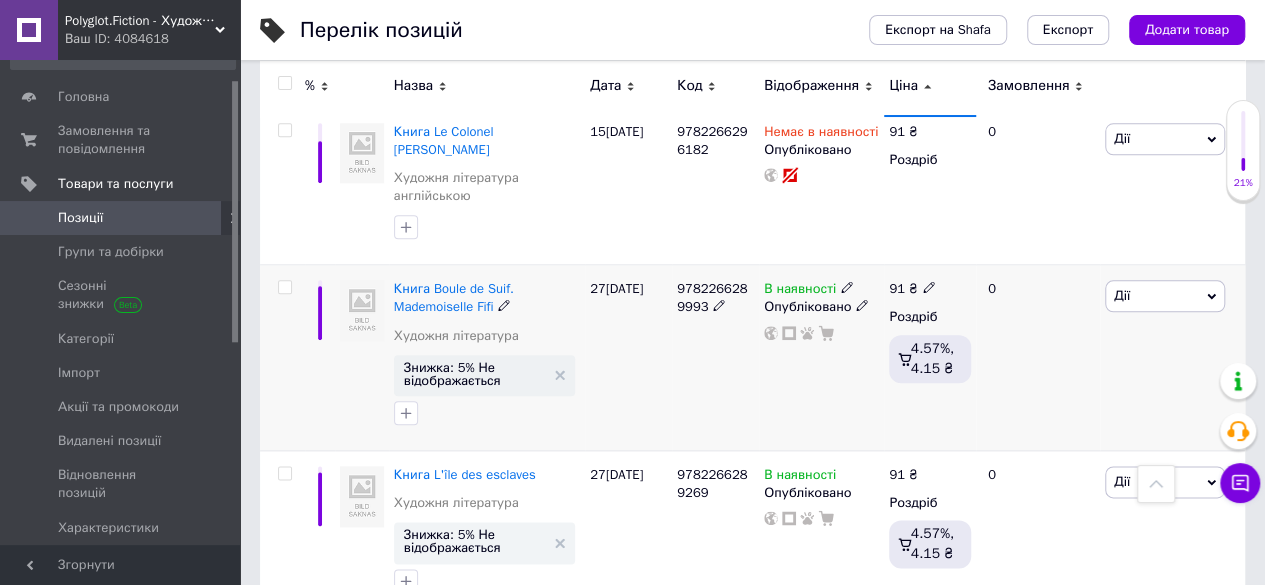 scroll, scrollTop: 988, scrollLeft: 0, axis: vertical 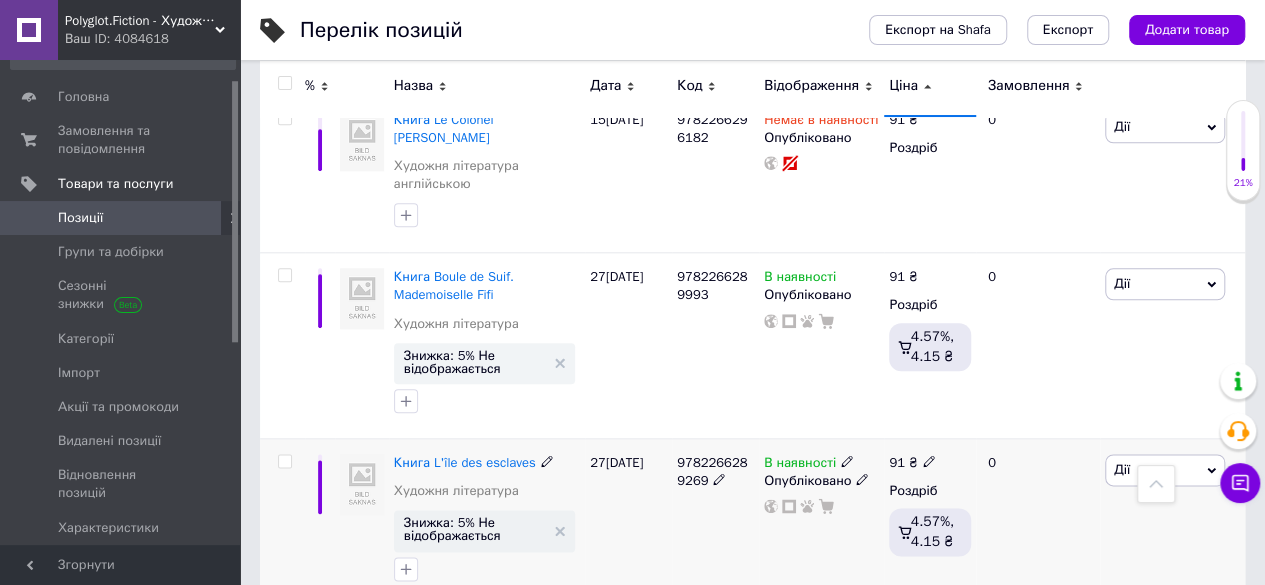 click at bounding box center [362, 484] 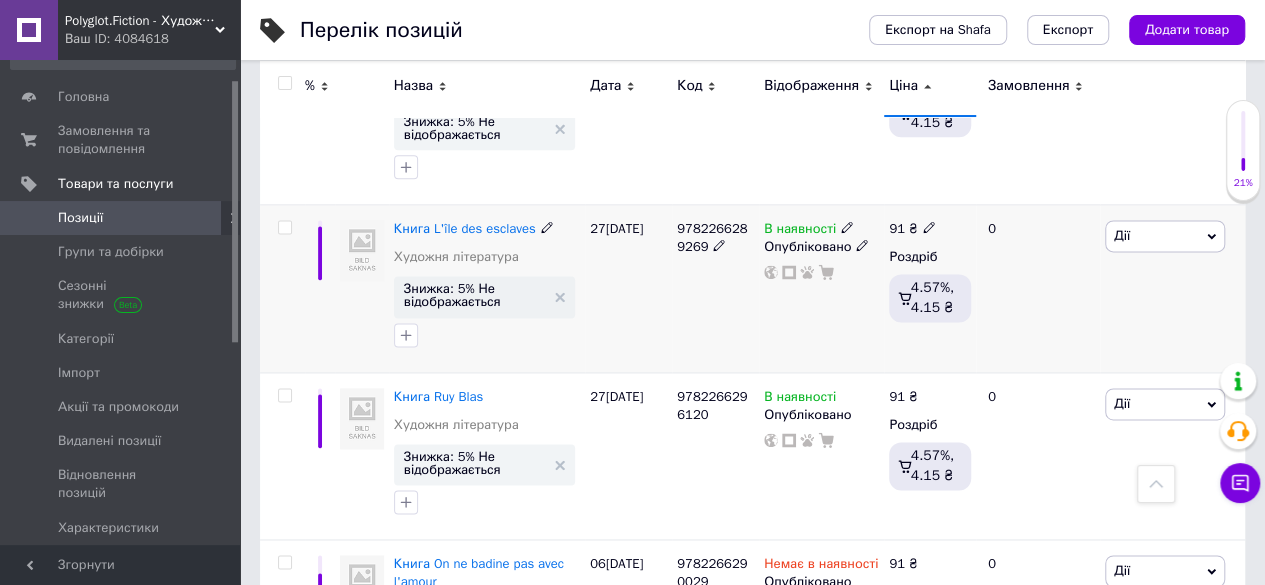 scroll, scrollTop: 1241, scrollLeft: 0, axis: vertical 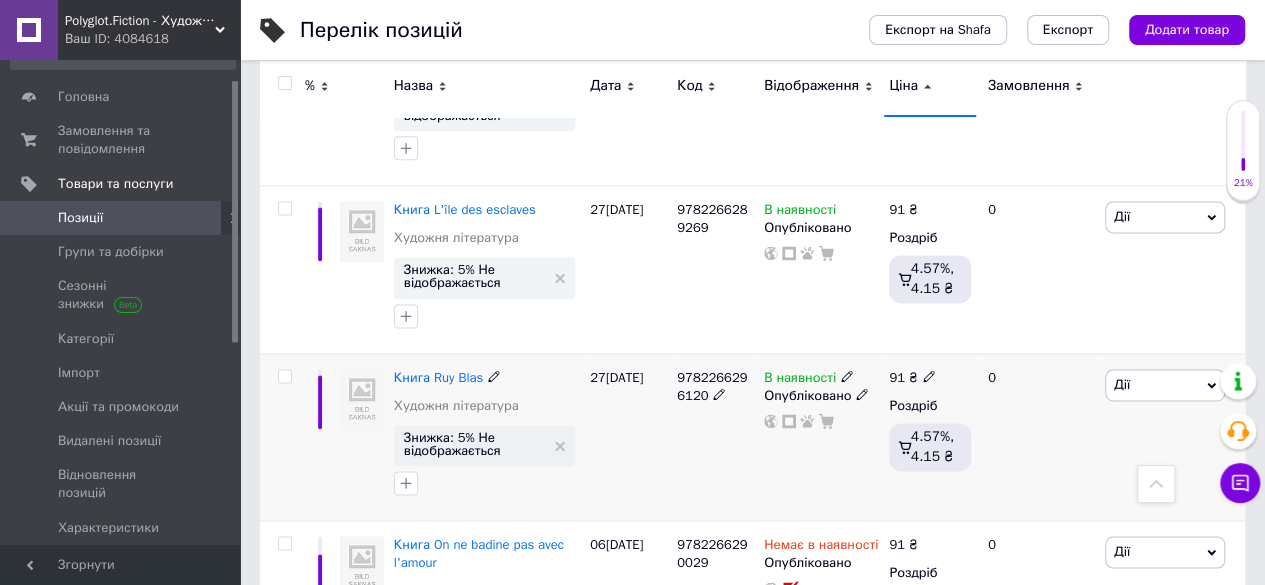 click at bounding box center [362, 399] 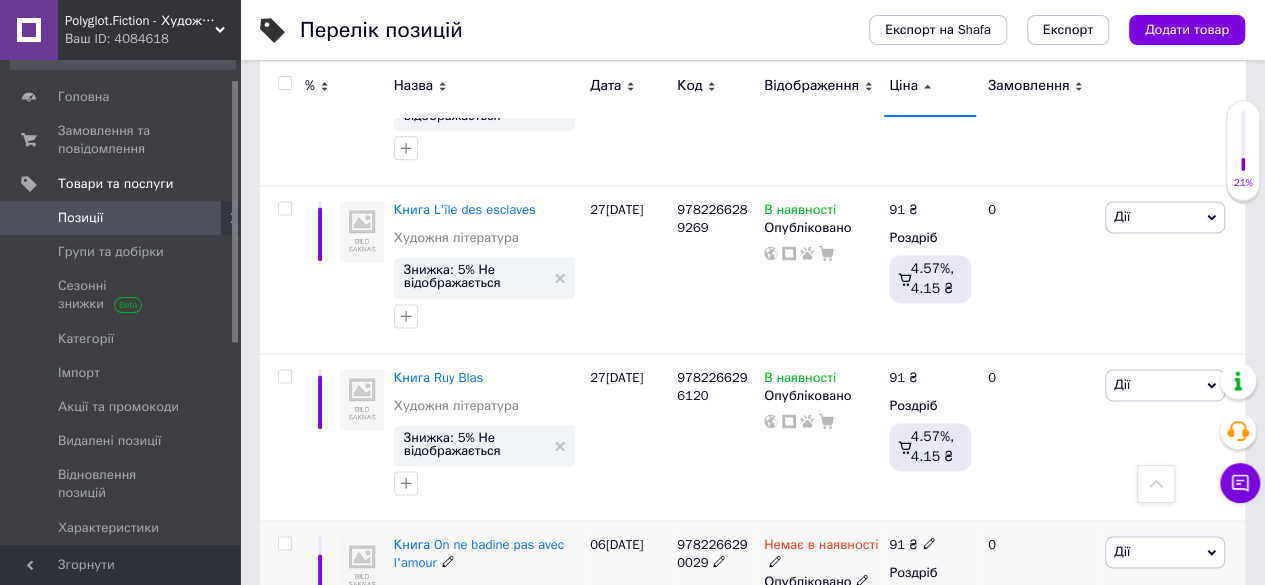 click at bounding box center (362, 566) 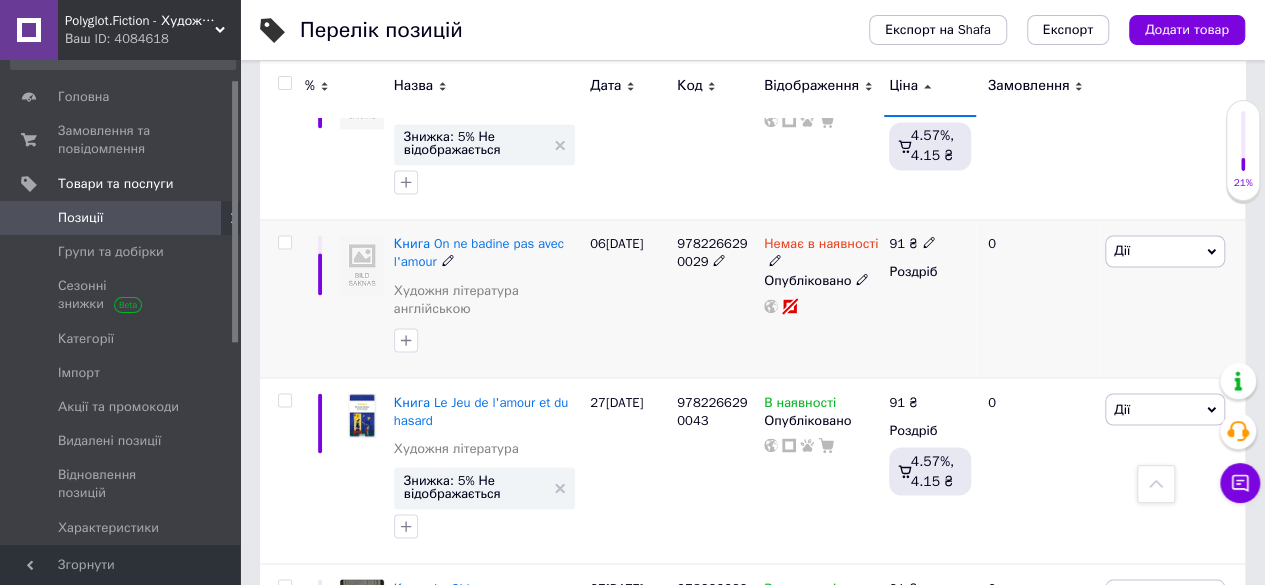 scroll, scrollTop: 1549, scrollLeft: 0, axis: vertical 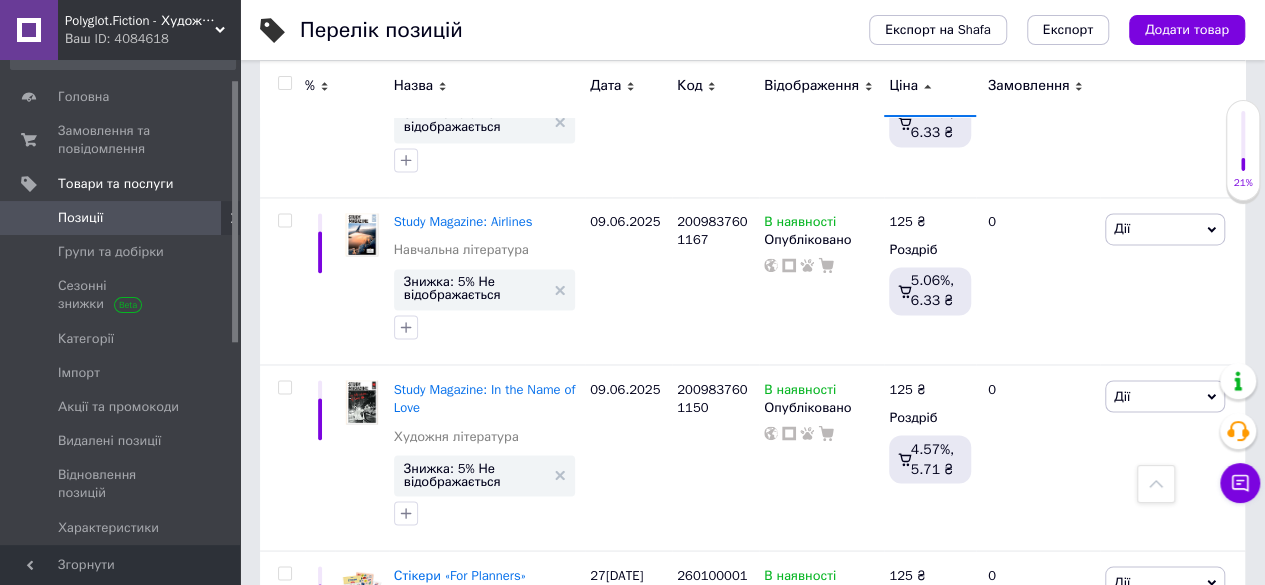 click on "3" at bounding box center [494, 962] 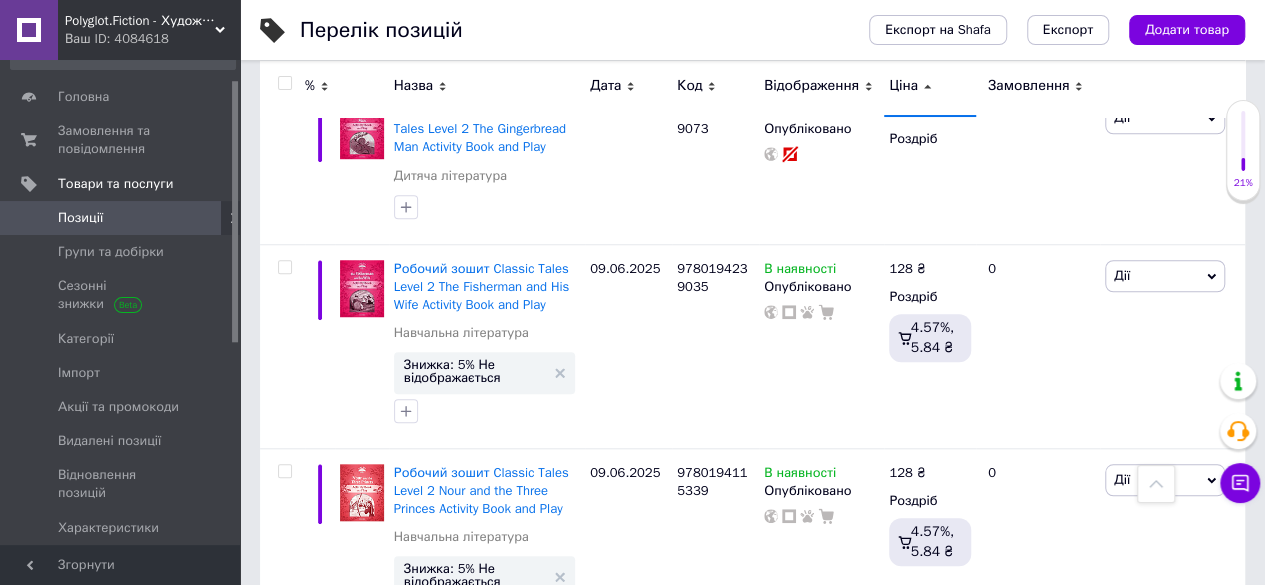scroll, scrollTop: 0, scrollLeft: 0, axis: both 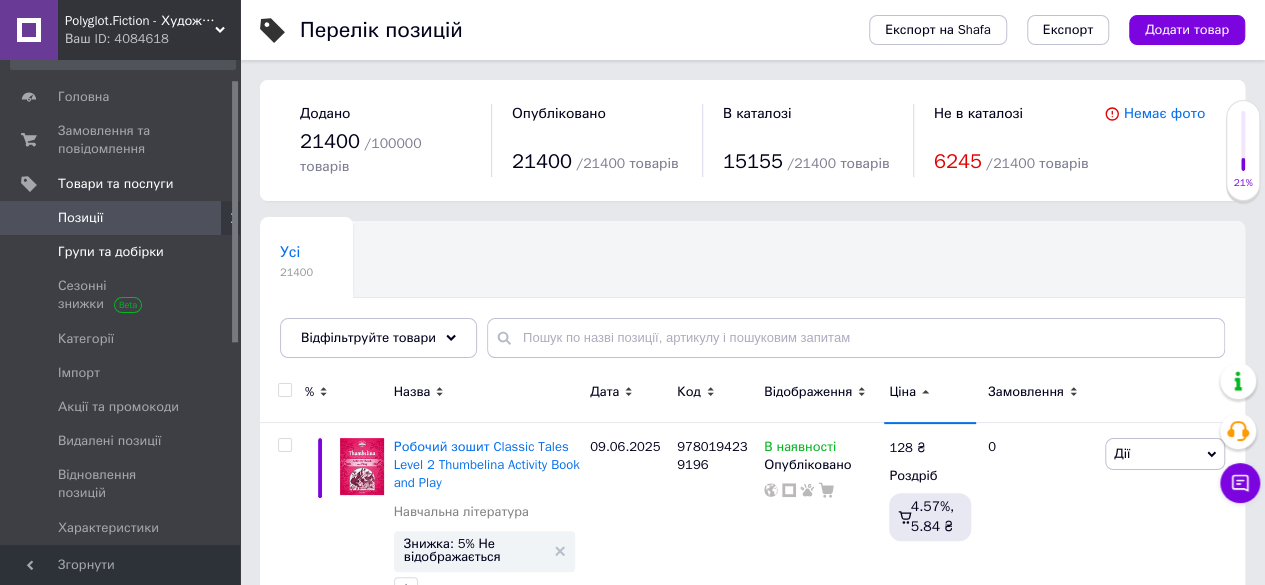 click on "Групи та добірки" at bounding box center (123, 252) 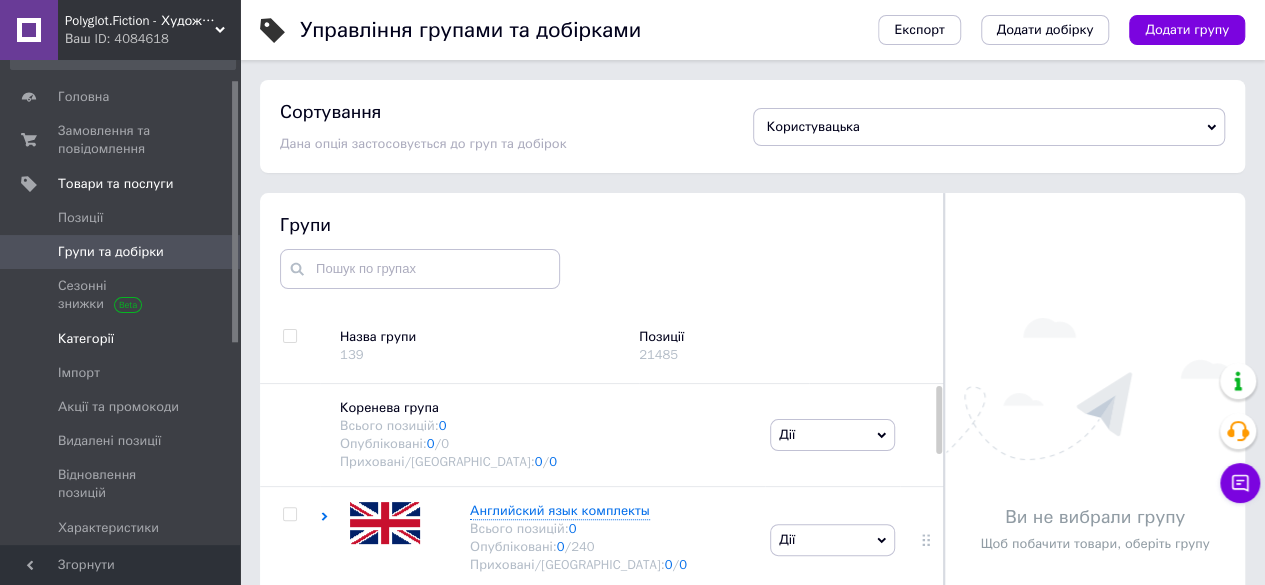 click on "Категорії" at bounding box center [123, 339] 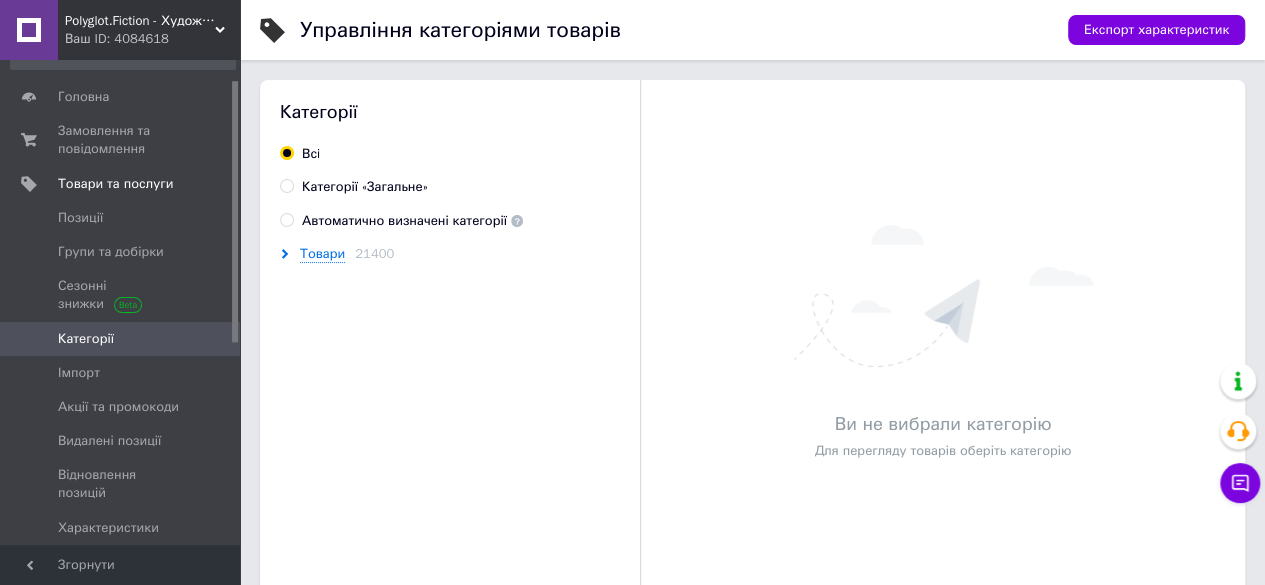 click on "Автоматично визначені категорії" at bounding box center (412, 221) 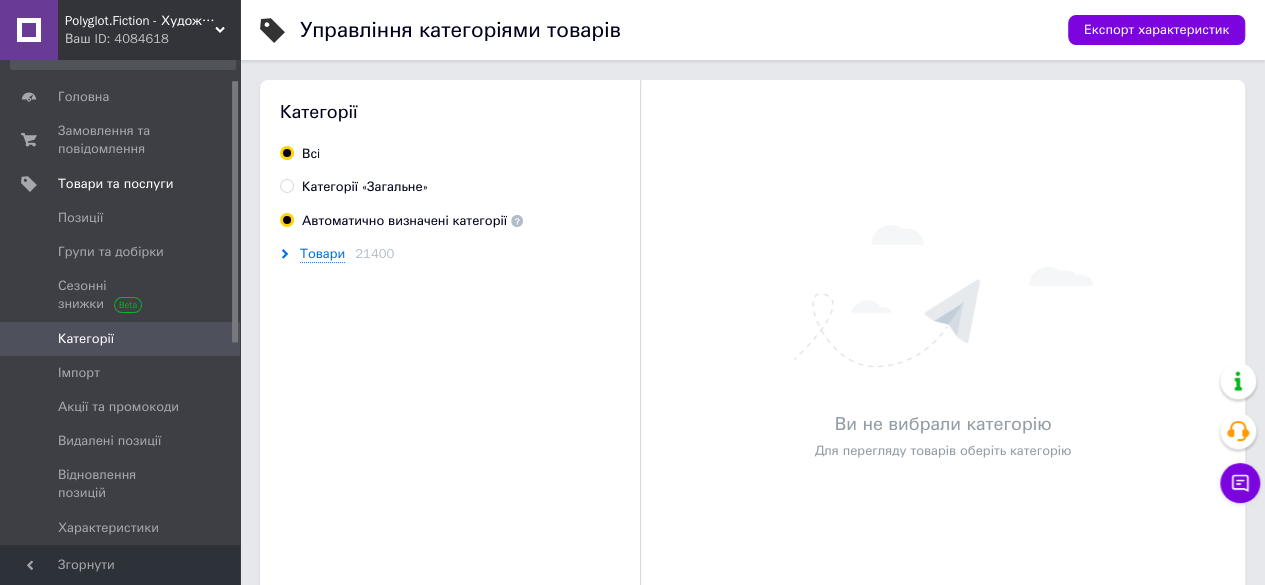 radio on "true" 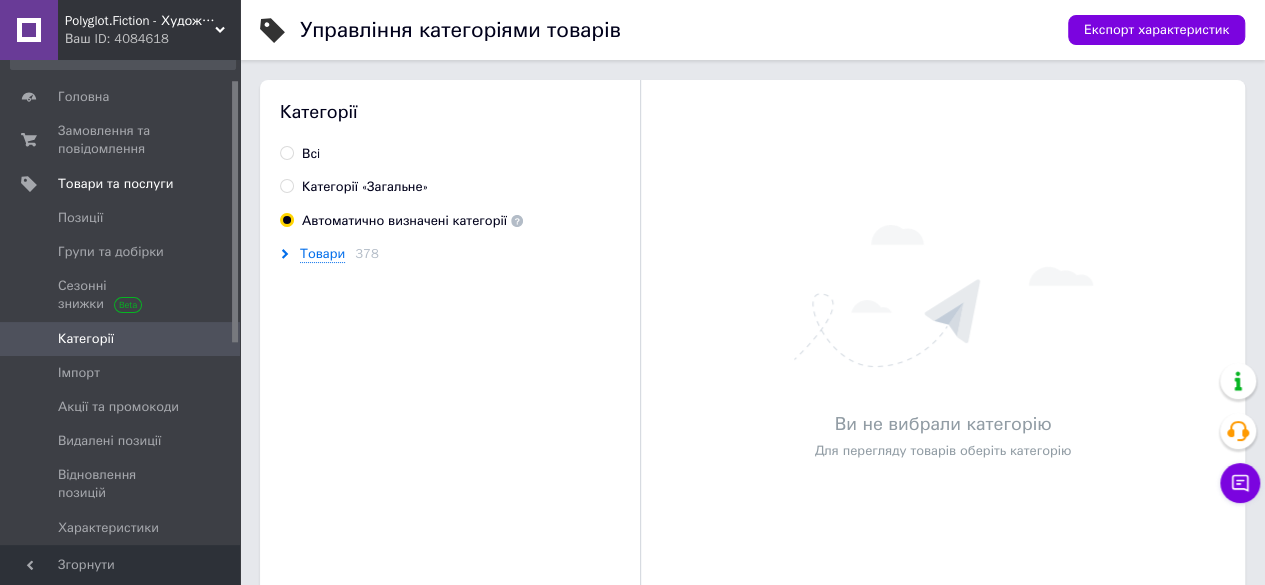 click on "Товари 378" at bounding box center (463, 254) 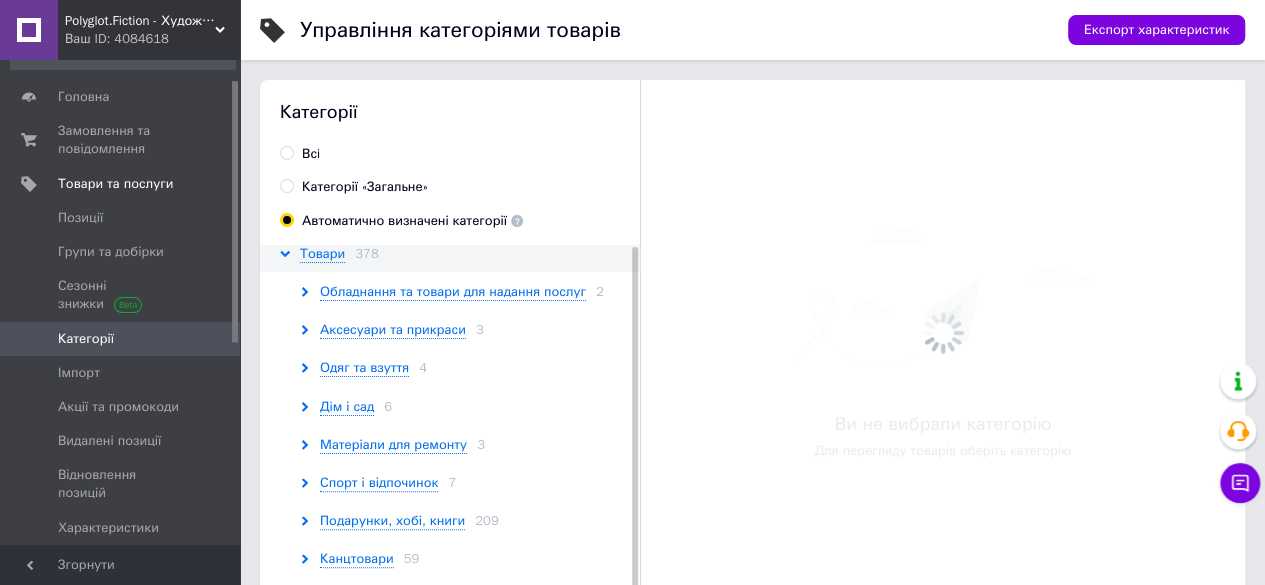 click on "2" at bounding box center (600, 292) 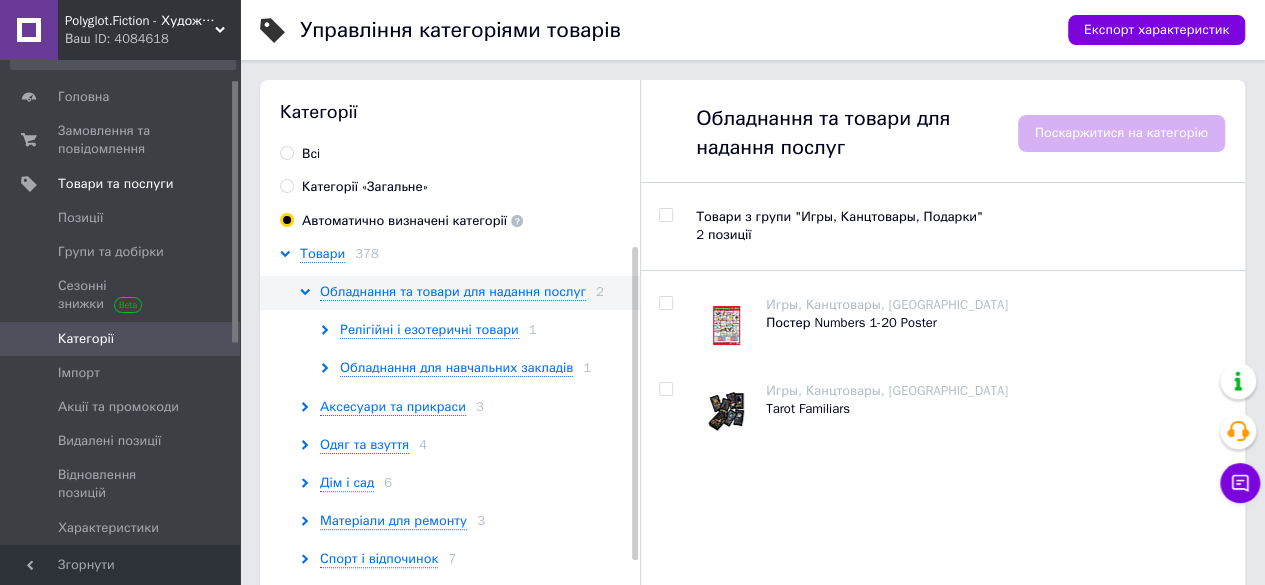 click at bounding box center (666, 215) 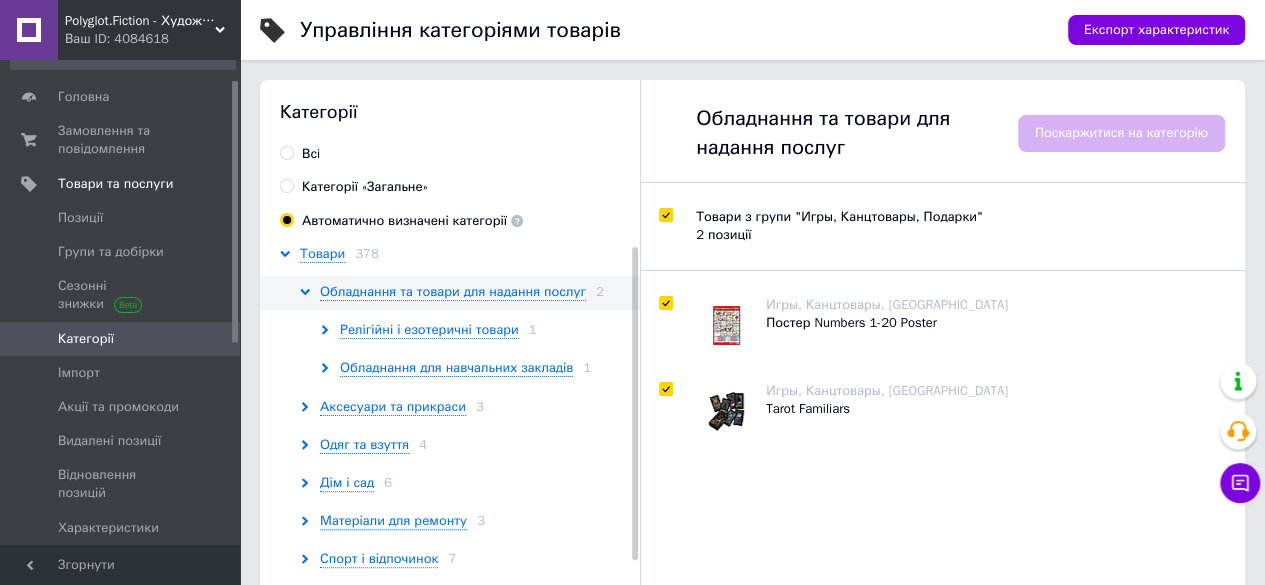 checkbox on "true" 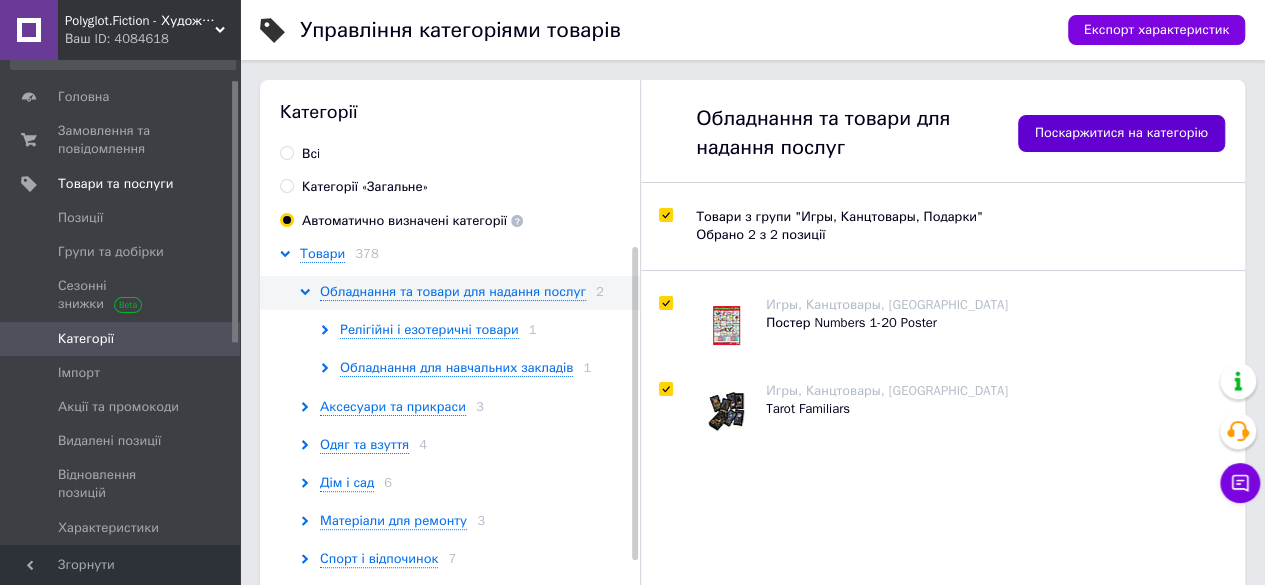 click on "Поскаржитися на категорію" at bounding box center (1121, 133) 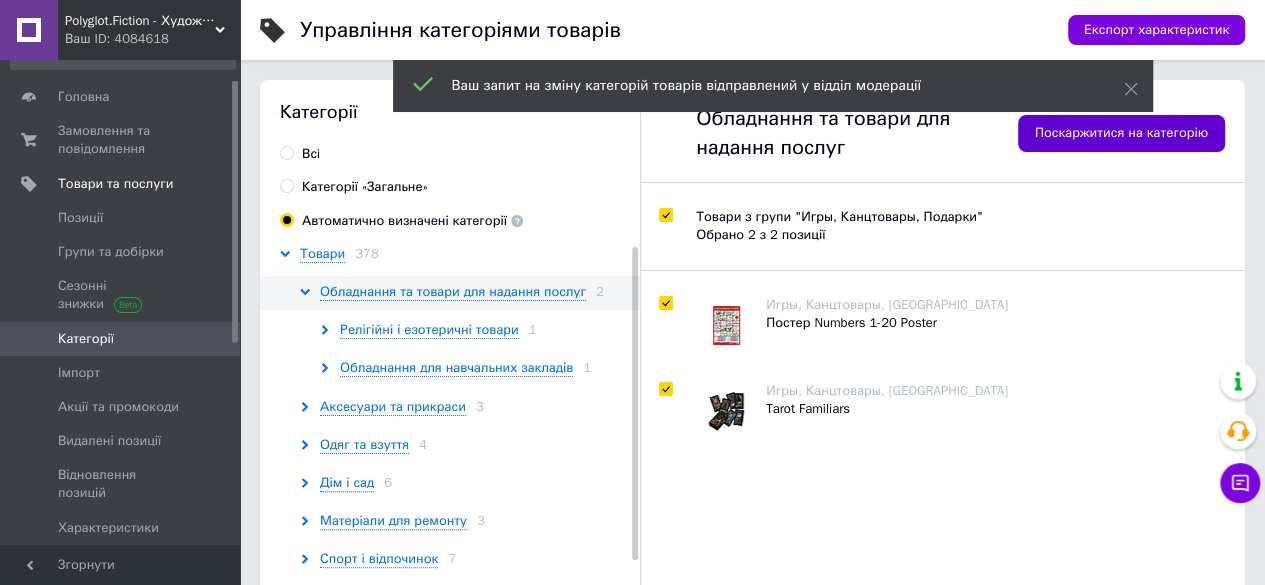 click on "Аксесуари та прикраси 3" at bounding box center (473, 407) 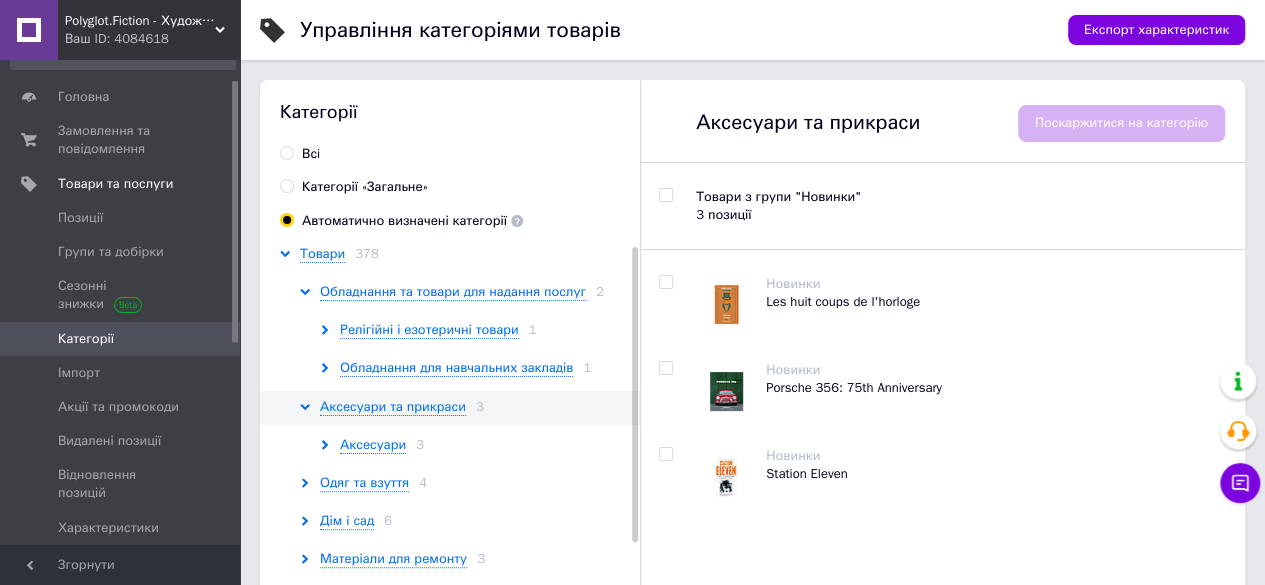 click at bounding box center [665, 195] 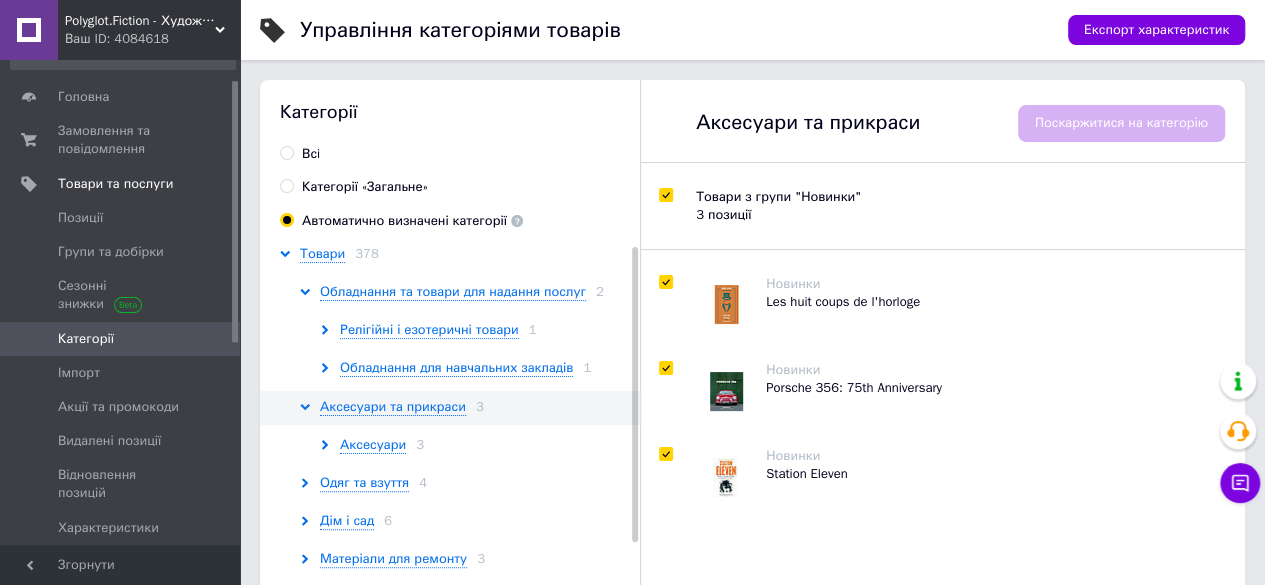checkbox on "true" 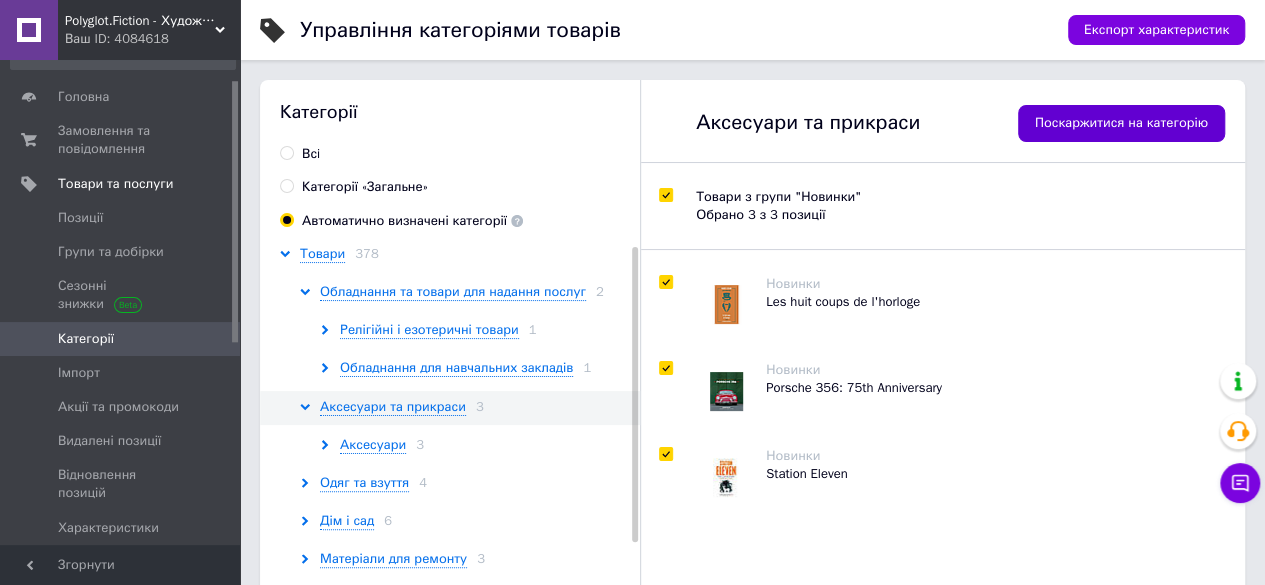 click on "Поскаржитися на категорію" at bounding box center [1121, 123] 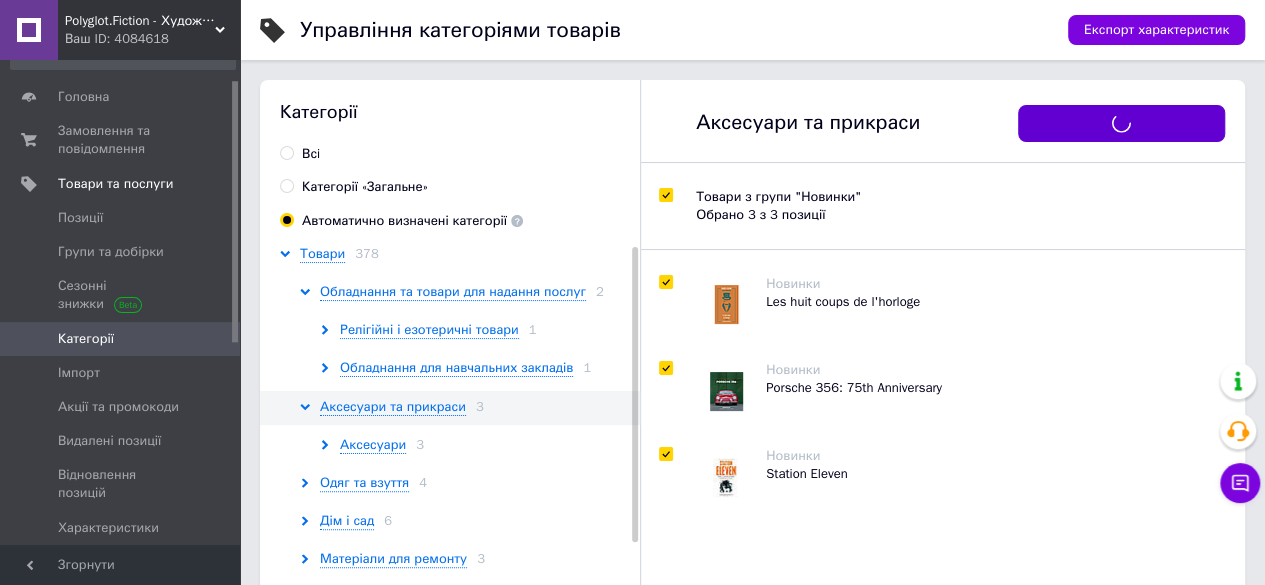checkbox on "true" 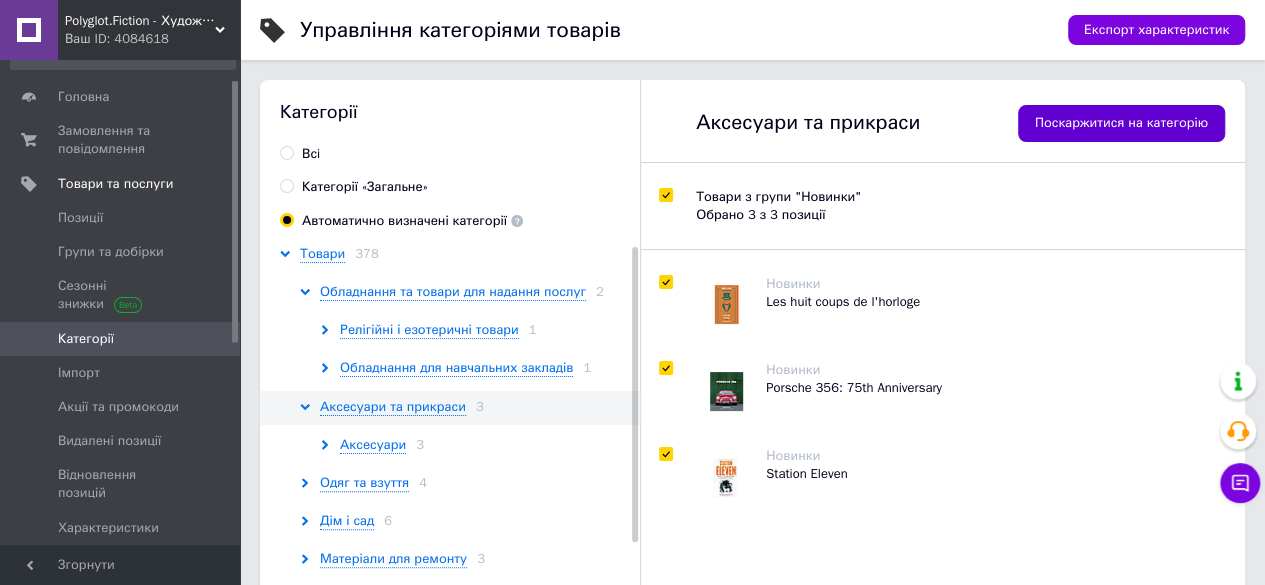 click on "Porsche 356: 75th Anniversary" at bounding box center (995, 388) 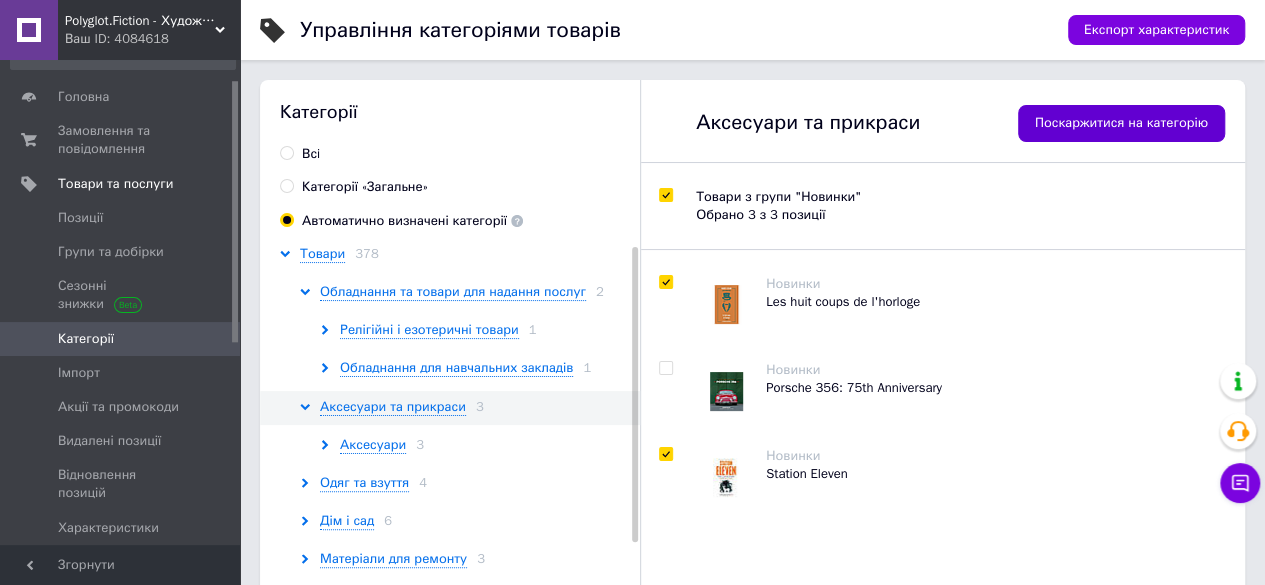 checkbox on "false" 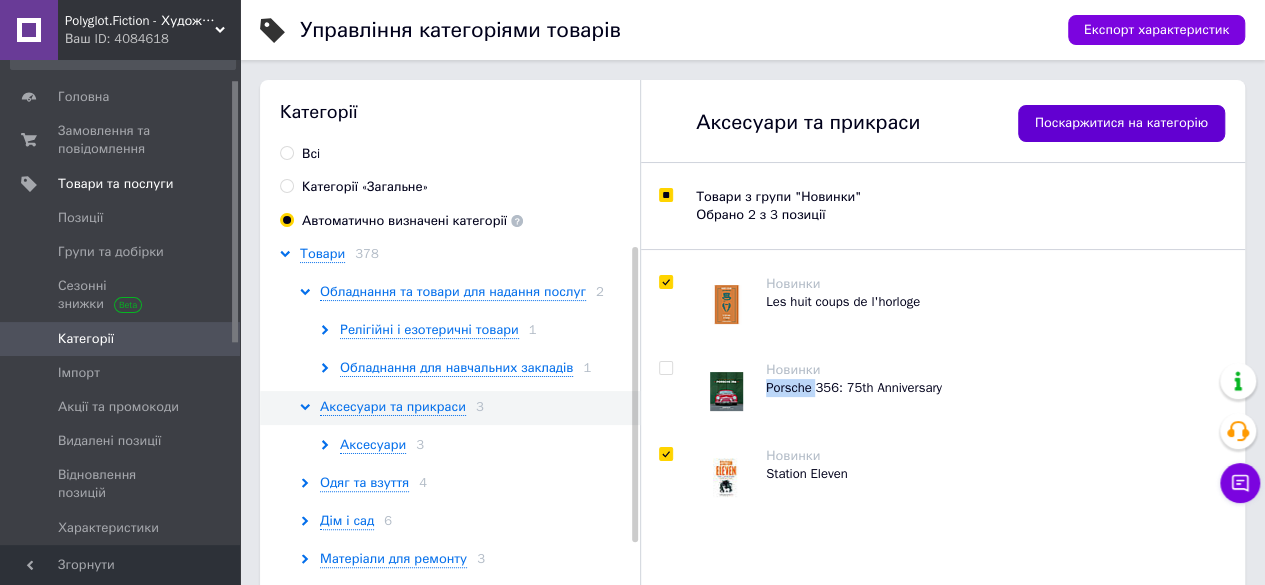 click on "Porsche 356: 75th Anniversary" at bounding box center [995, 388] 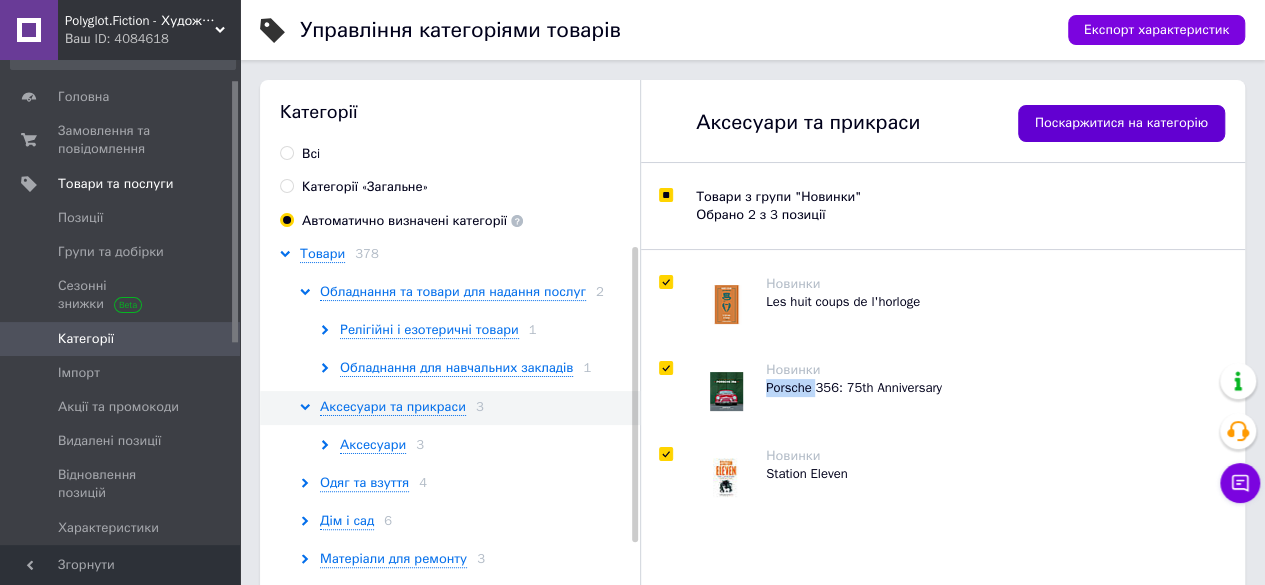 checkbox on "true" 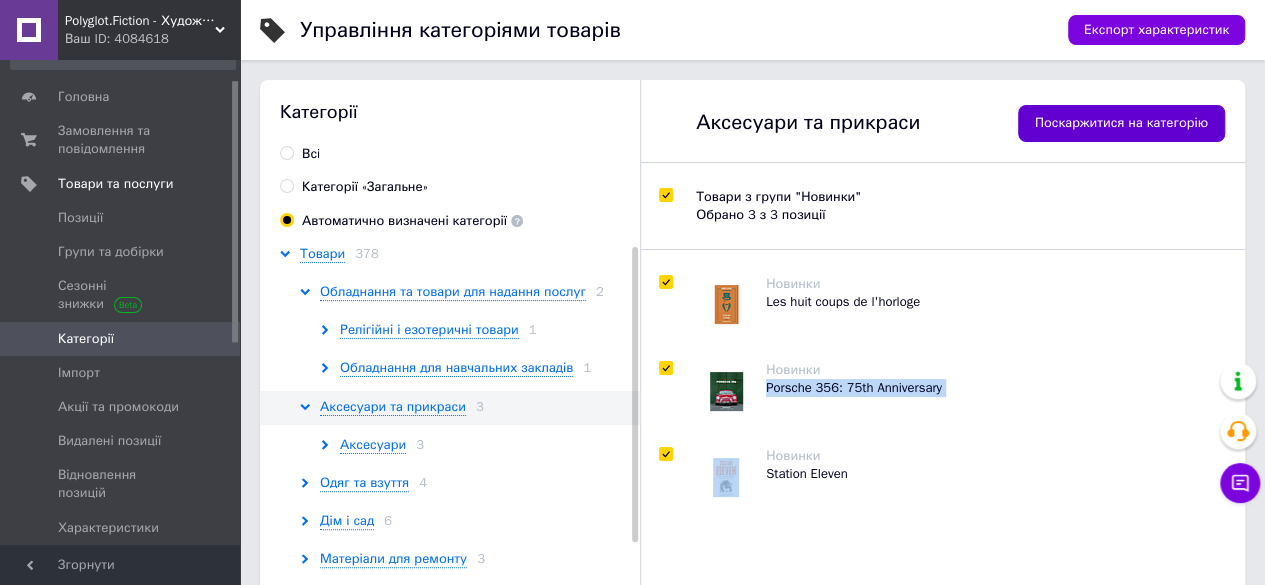 click on "Porsche 356: 75th Anniversary" at bounding box center (995, 388) 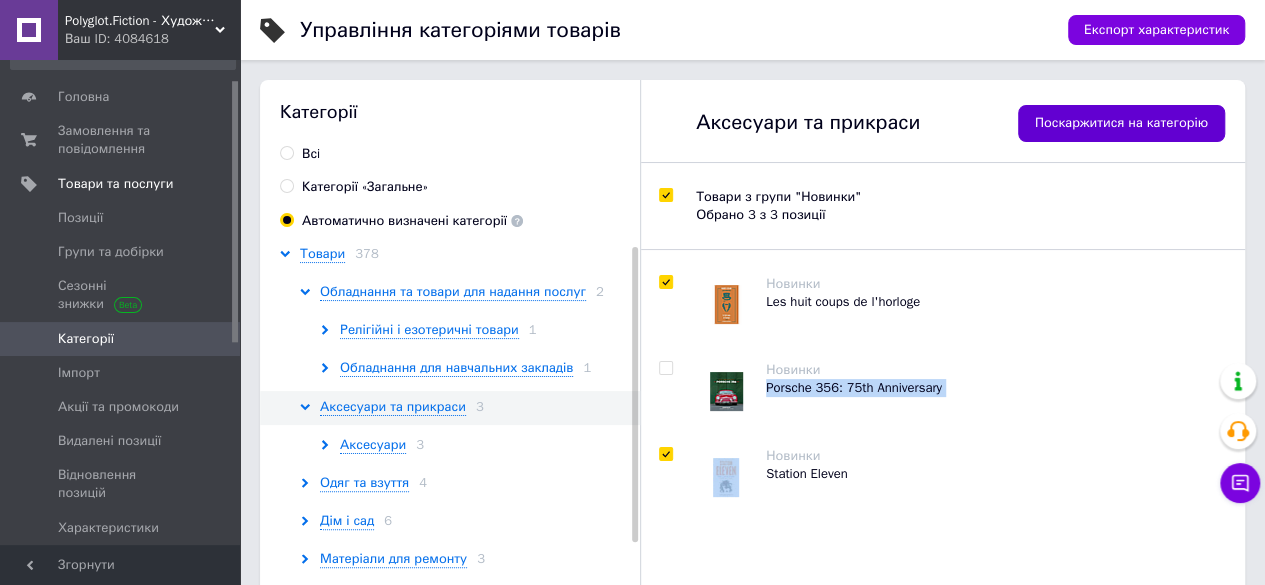 checkbox on "false" 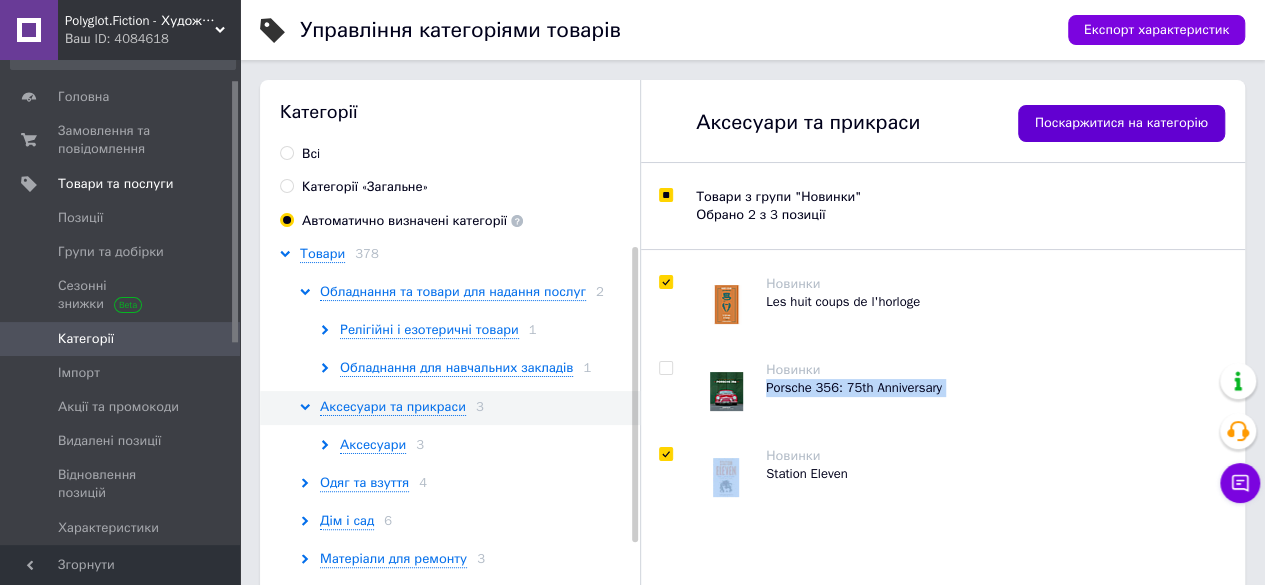 click on "Porsche 356: 75th Anniversary" at bounding box center (995, 388) 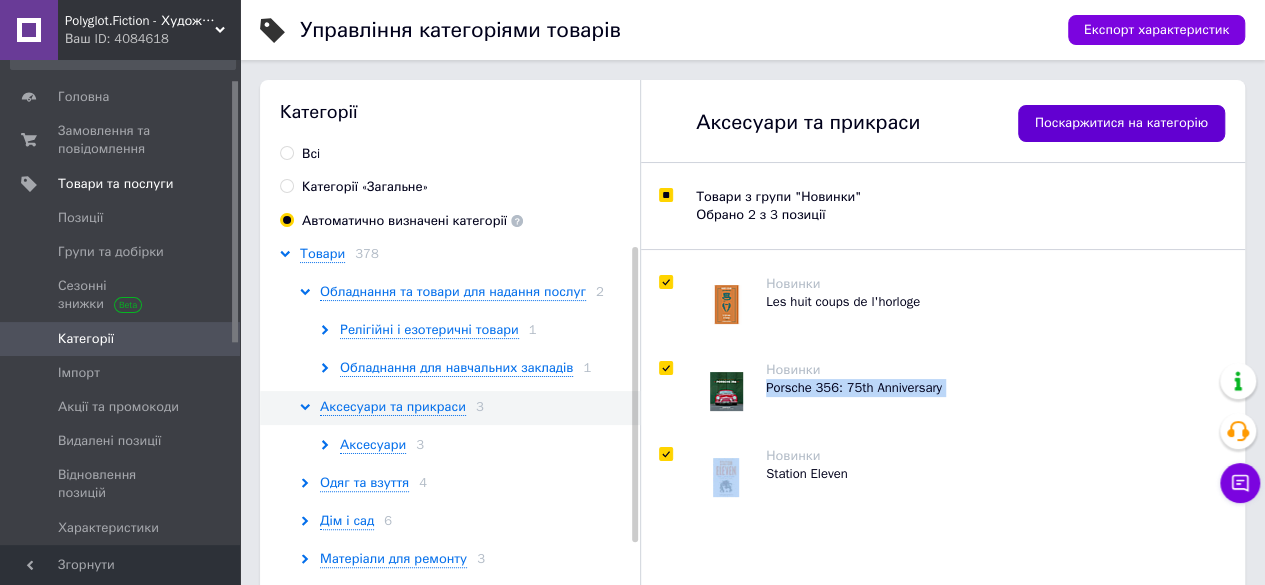 checkbox on "true" 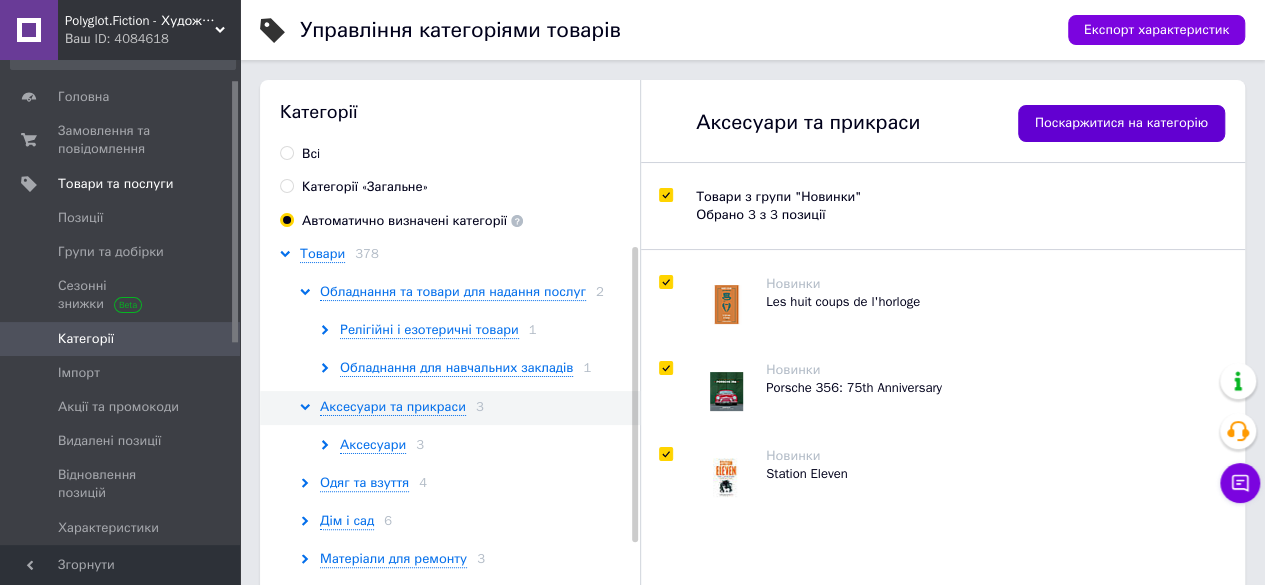 click on "Одяг та взуття 4" at bounding box center (473, 483) 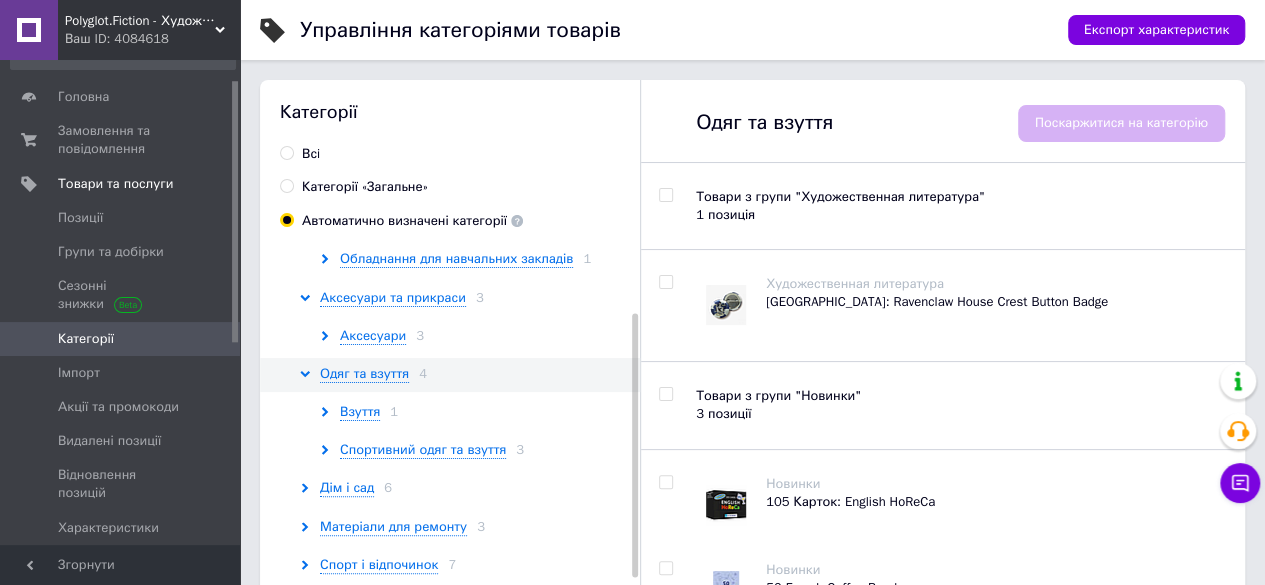 scroll, scrollTop: 111, scrollLeft: 0, axis: vertical 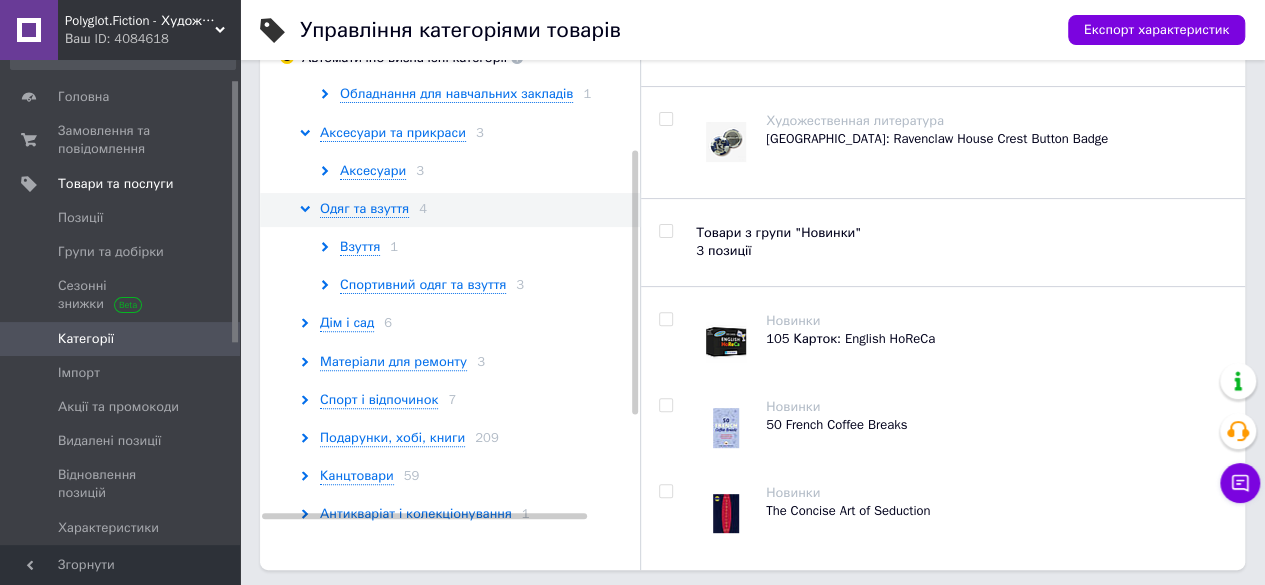 click at bounding box center (666, 231) 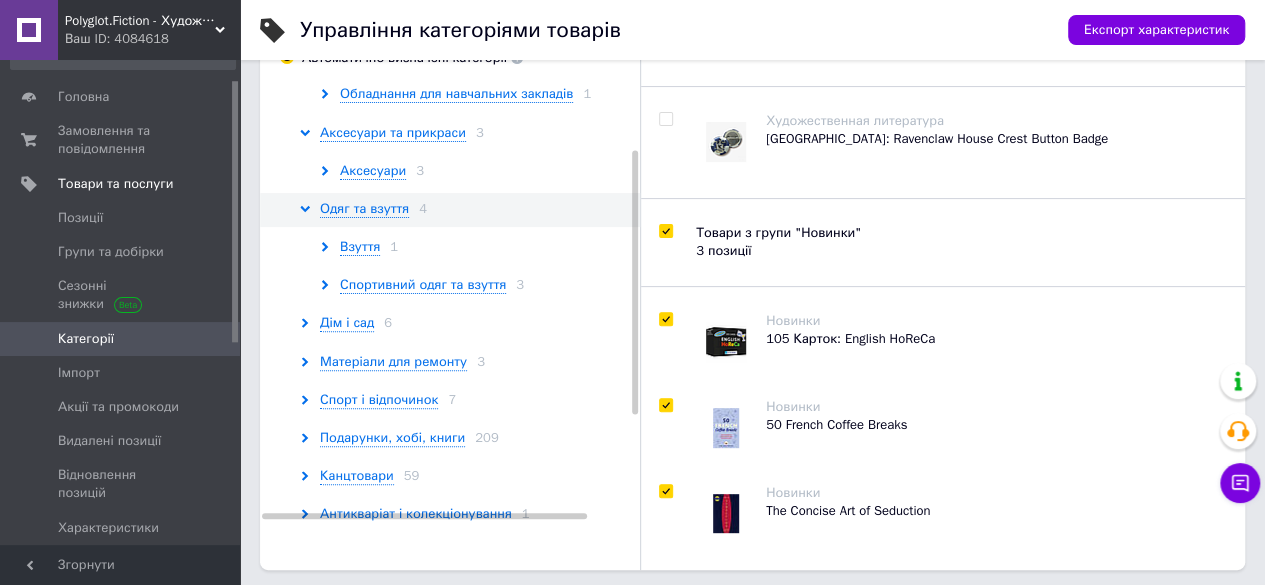 checkbox on "true" 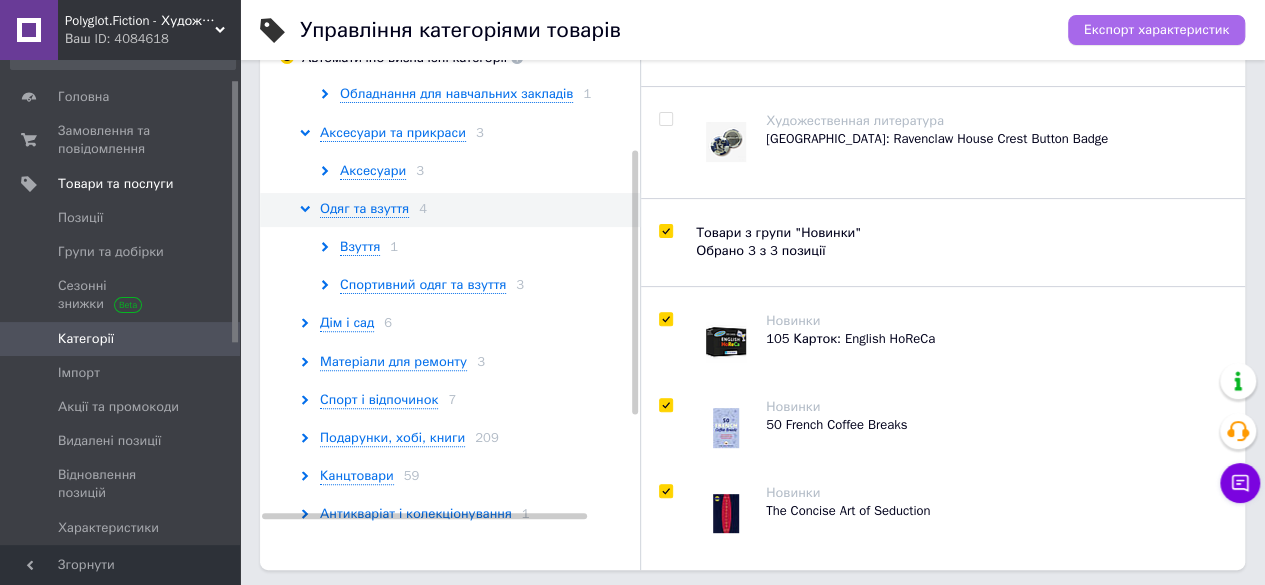 click on "Експорт характеристик" at bounding box center [1156, 30] 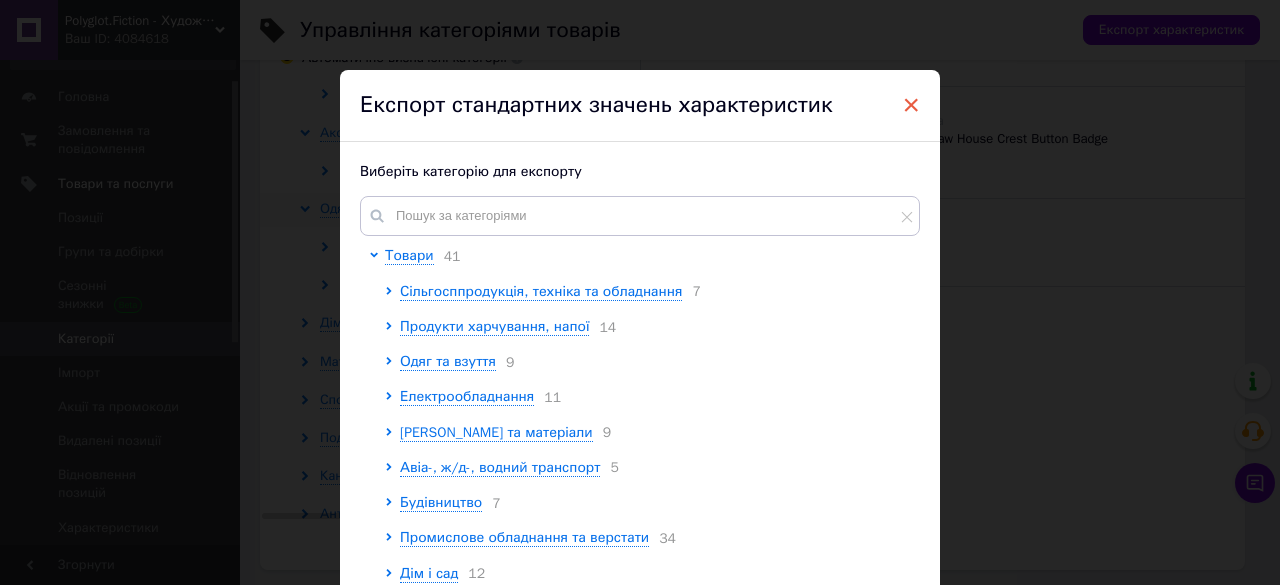 click on "×" at bounding box center [911, 105] 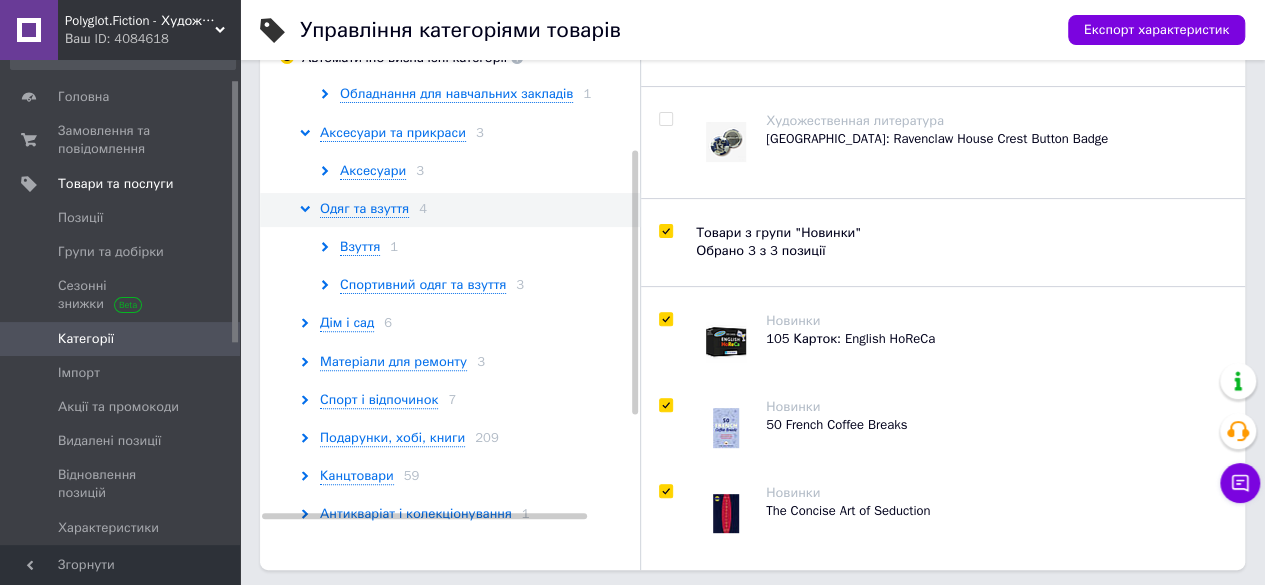 scroll, scrollTop: 0, scrollLeft: 0, axis: both 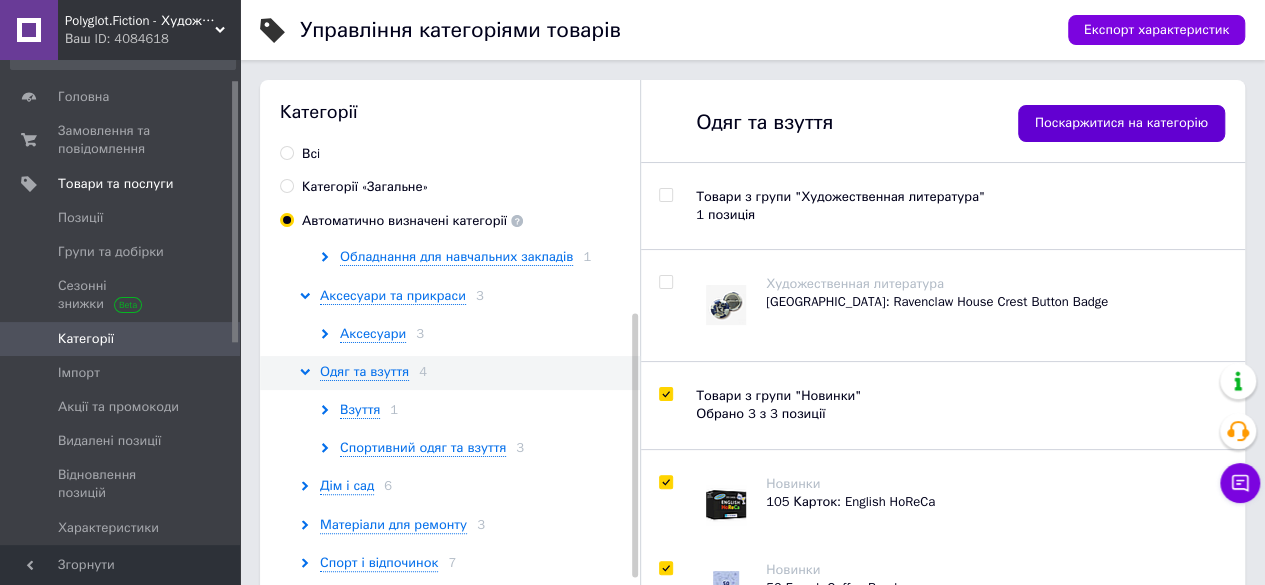 click at bounding box center [665, 282] 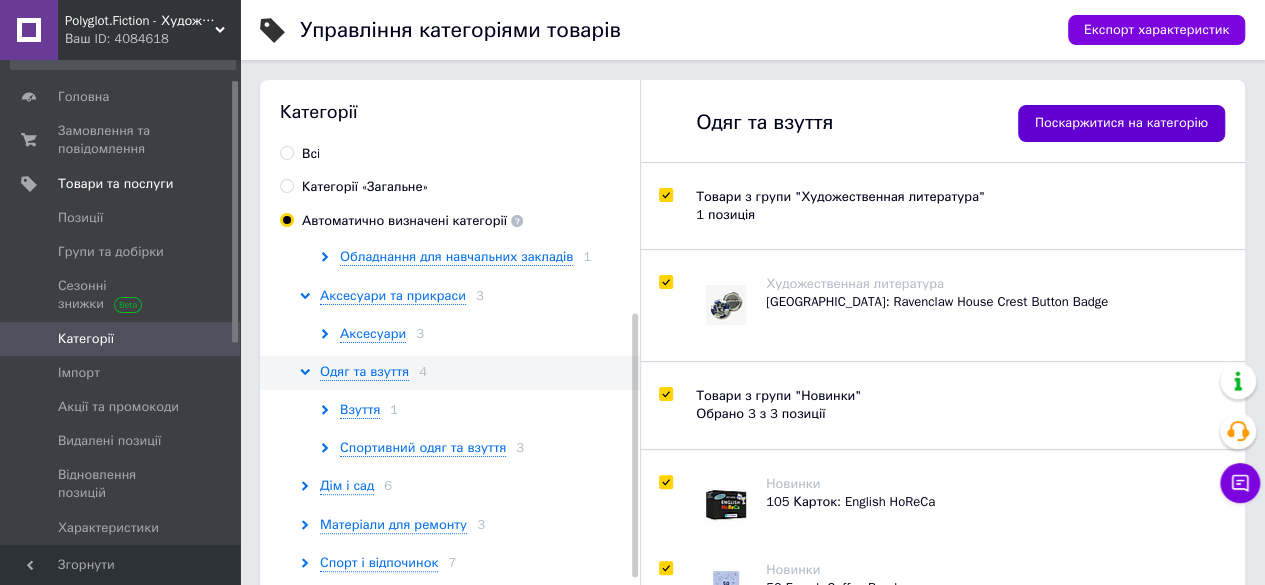 checkbox on "true" 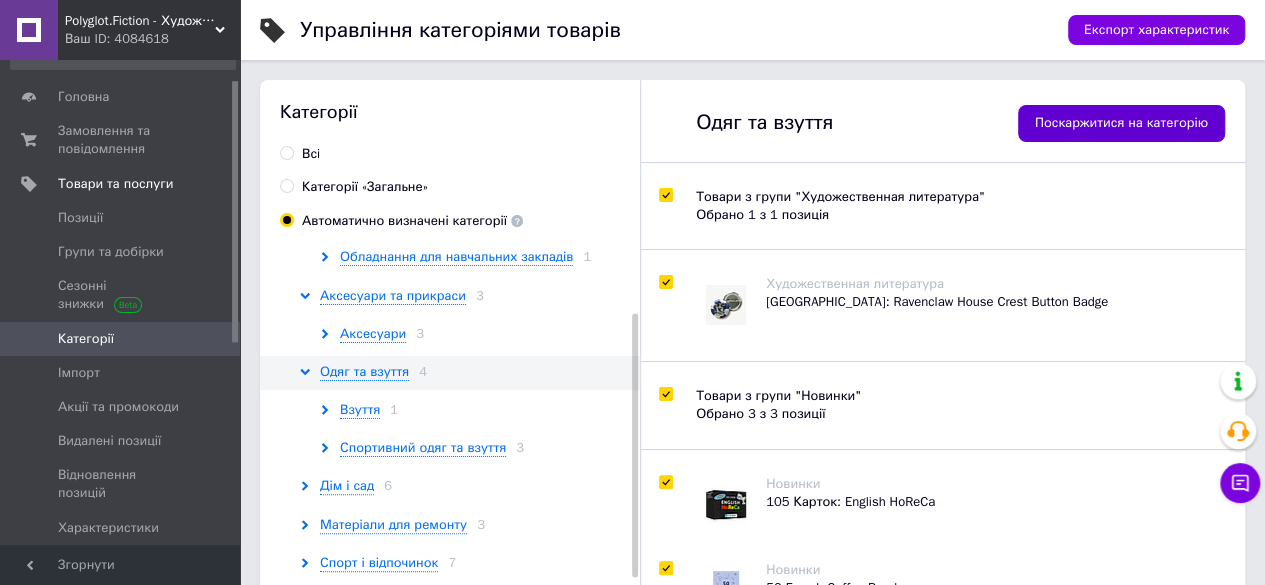 click on "Поскаржитися на категорію" at bounding box center [1121, 123] 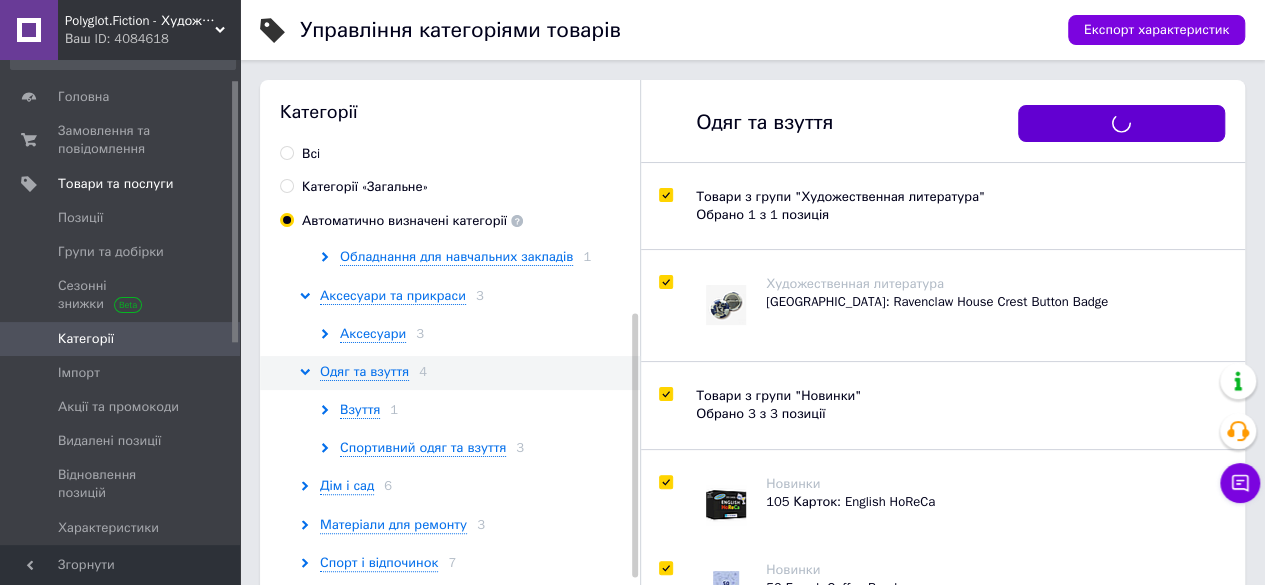 checkbox on "true" 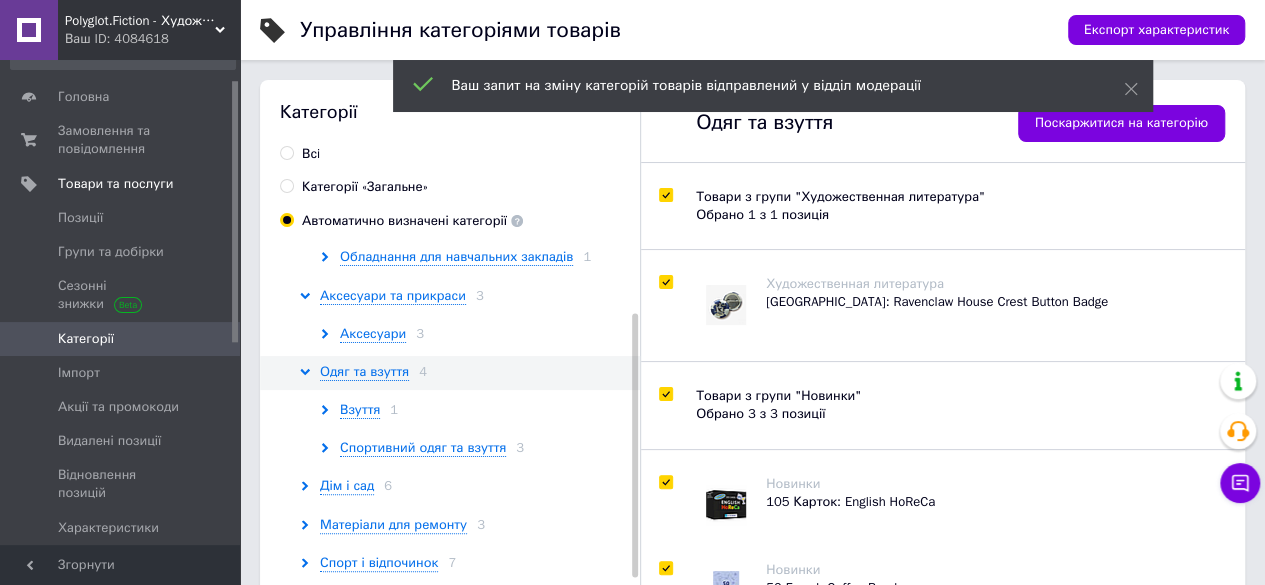 click on "Дім і сад 6" at bounding box center [473, 486] 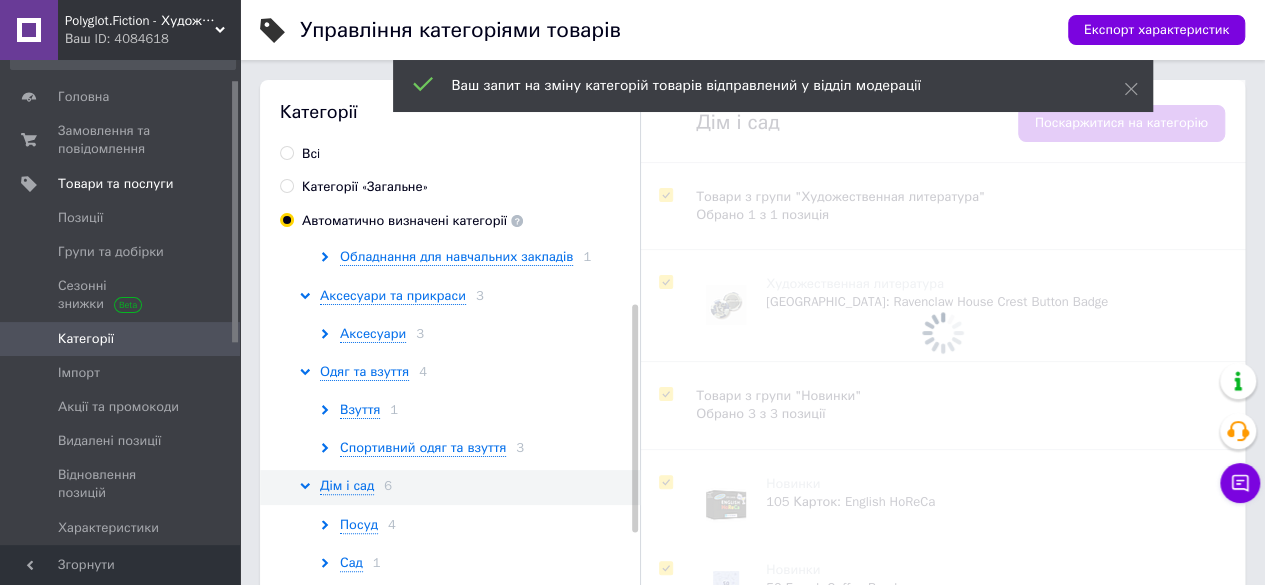 checkbox on "false" 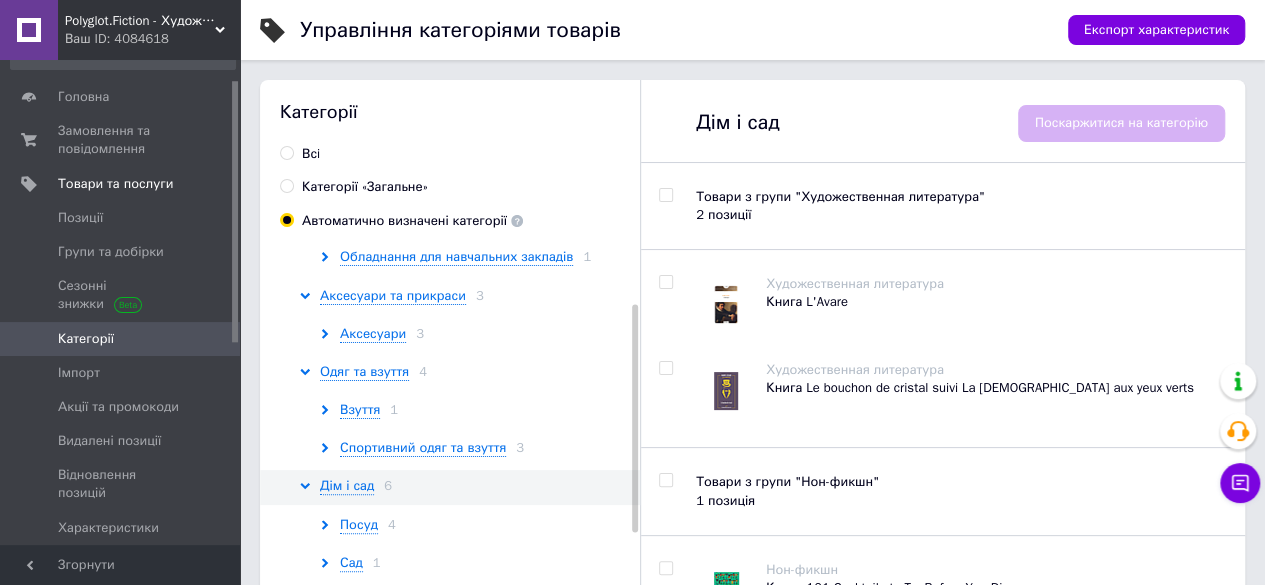 click at bounding box center (665, 195) 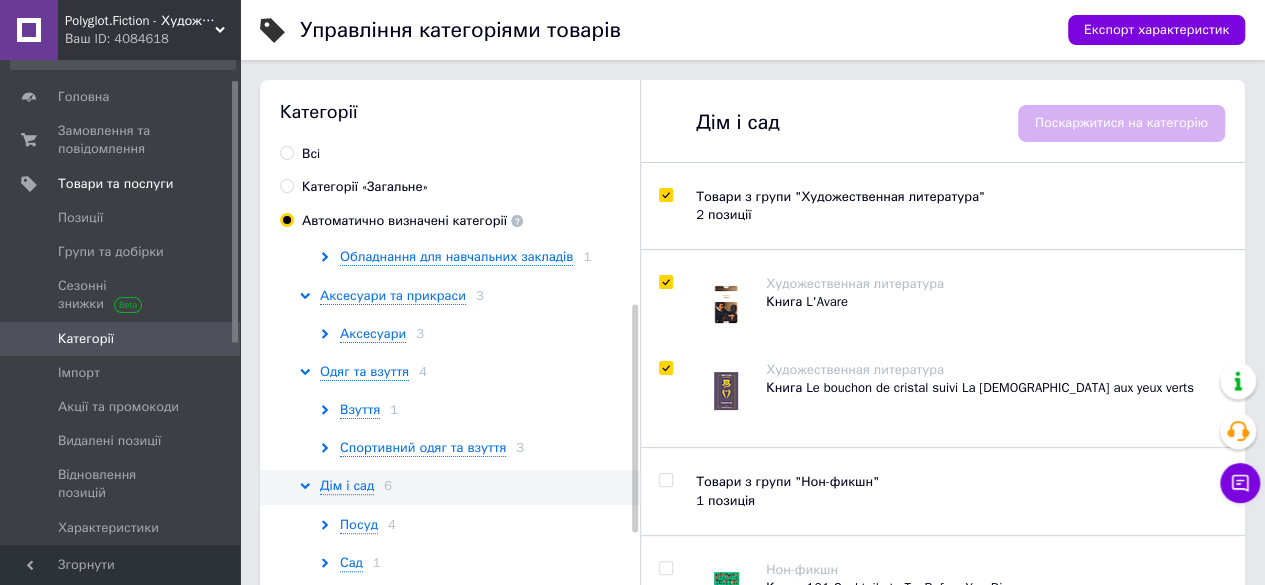checkbox on "true" 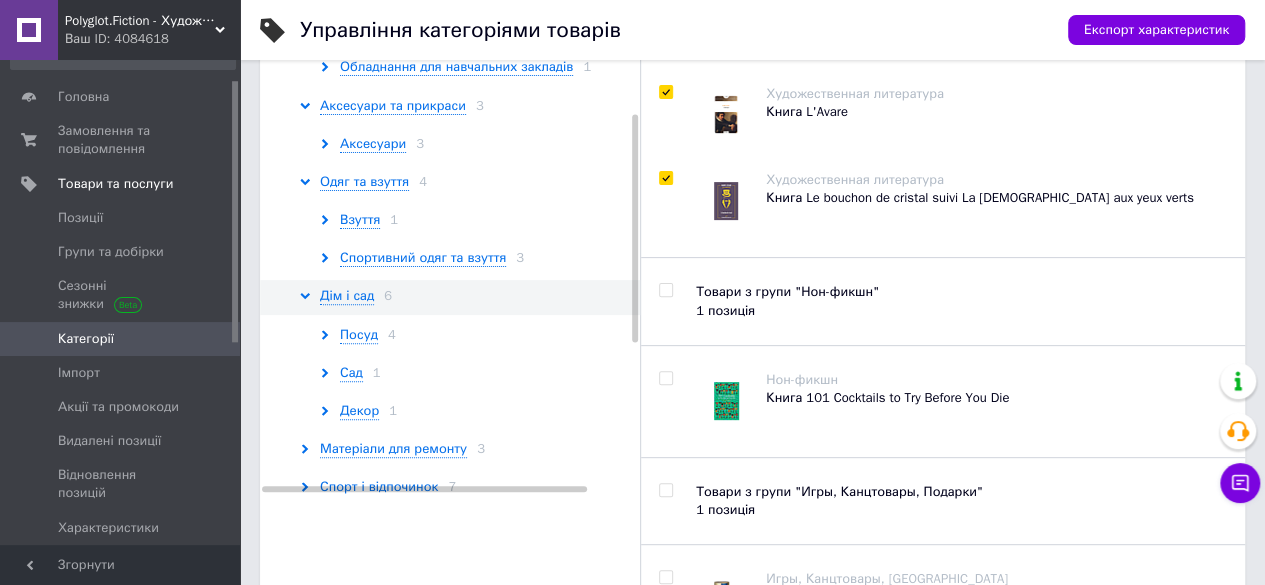 scroll, scrollTop: 192, scrollLeft: 0, axis: vertical 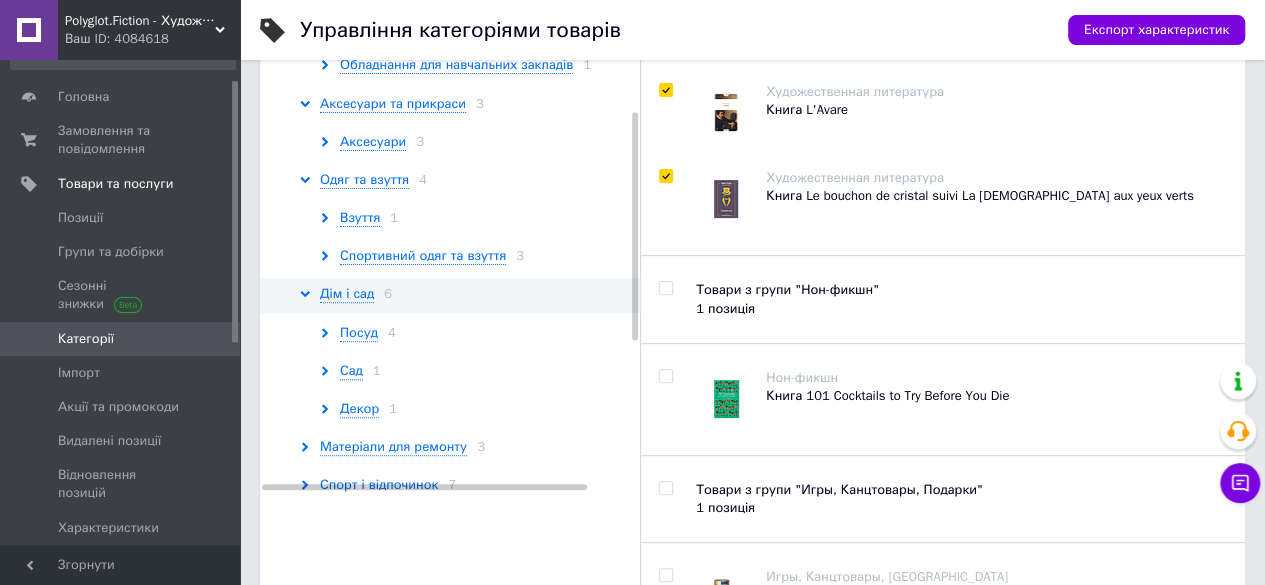 click at bounding box center [666, 288] 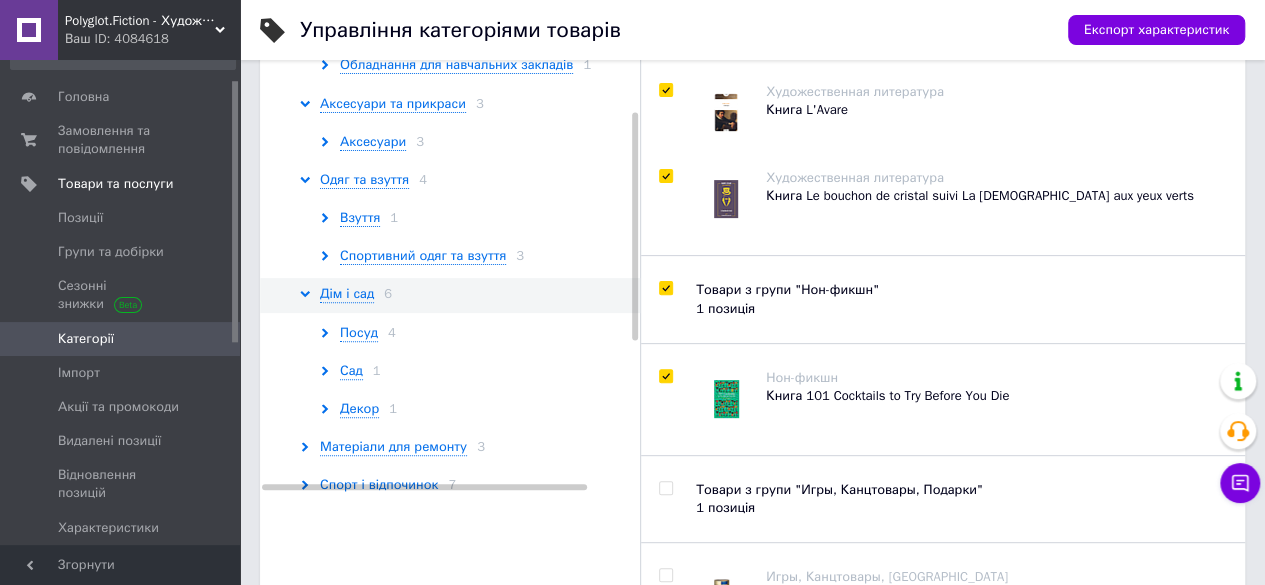checkbox on "true" 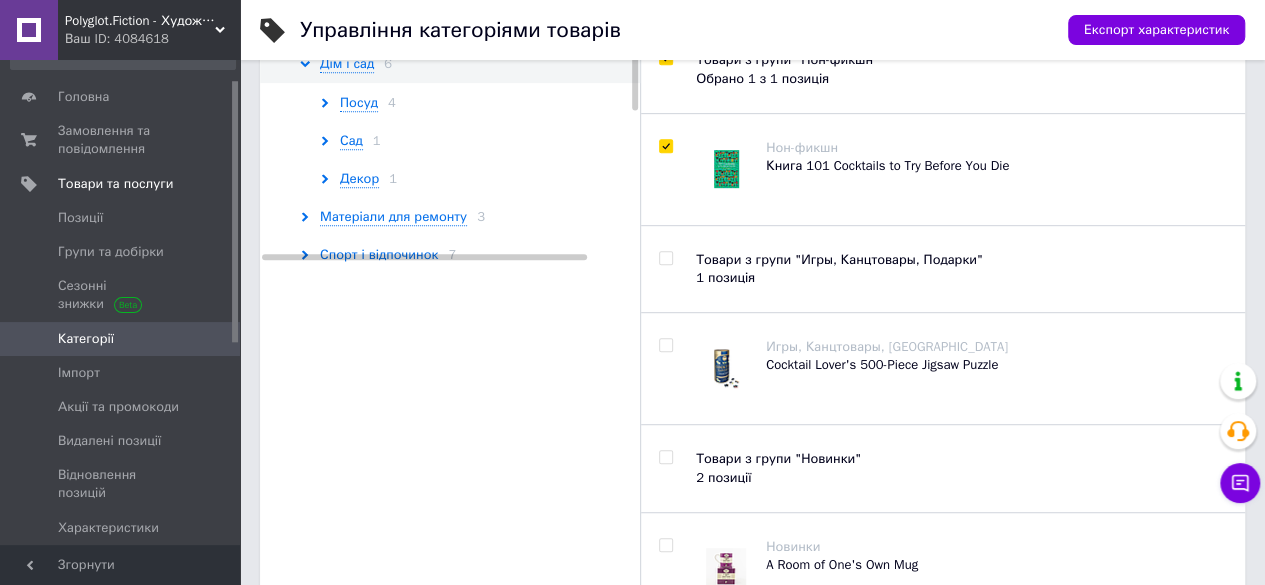 click at bounding box center (665, 258) 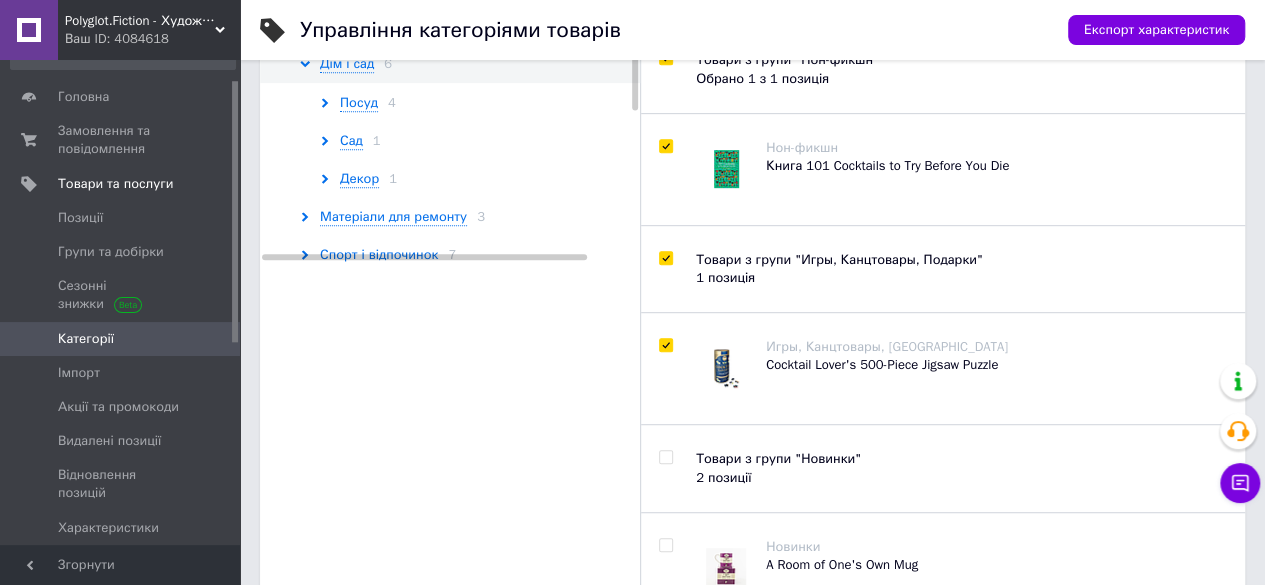 checkbox on "true" 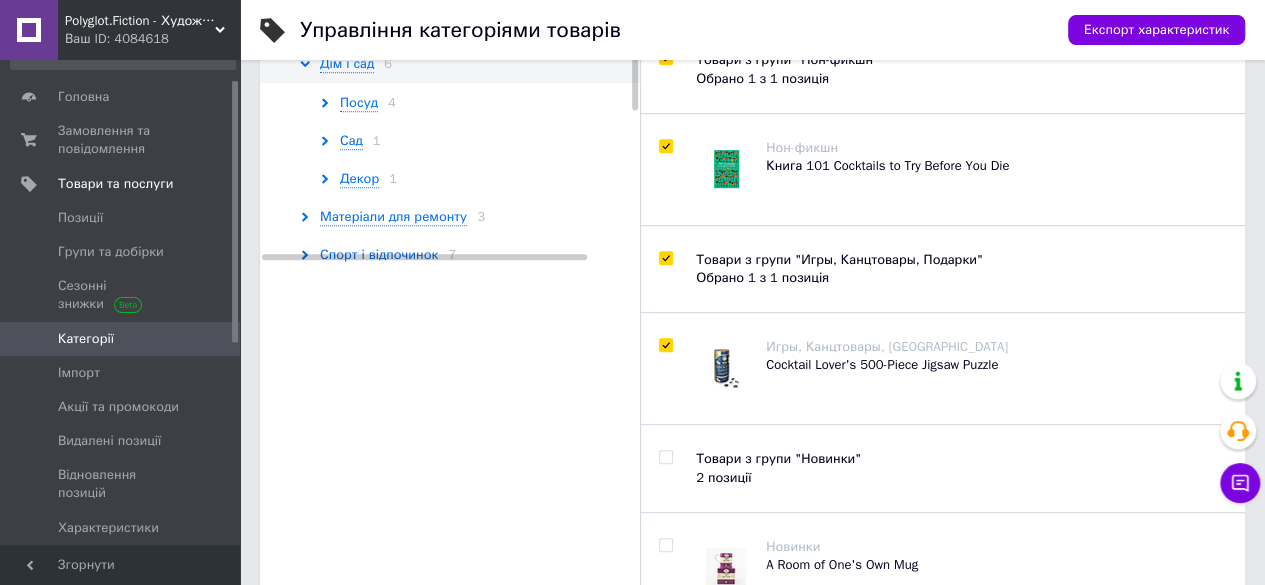 scroll, scrollTop: 560, scrollLeft: 0, axis: vertical 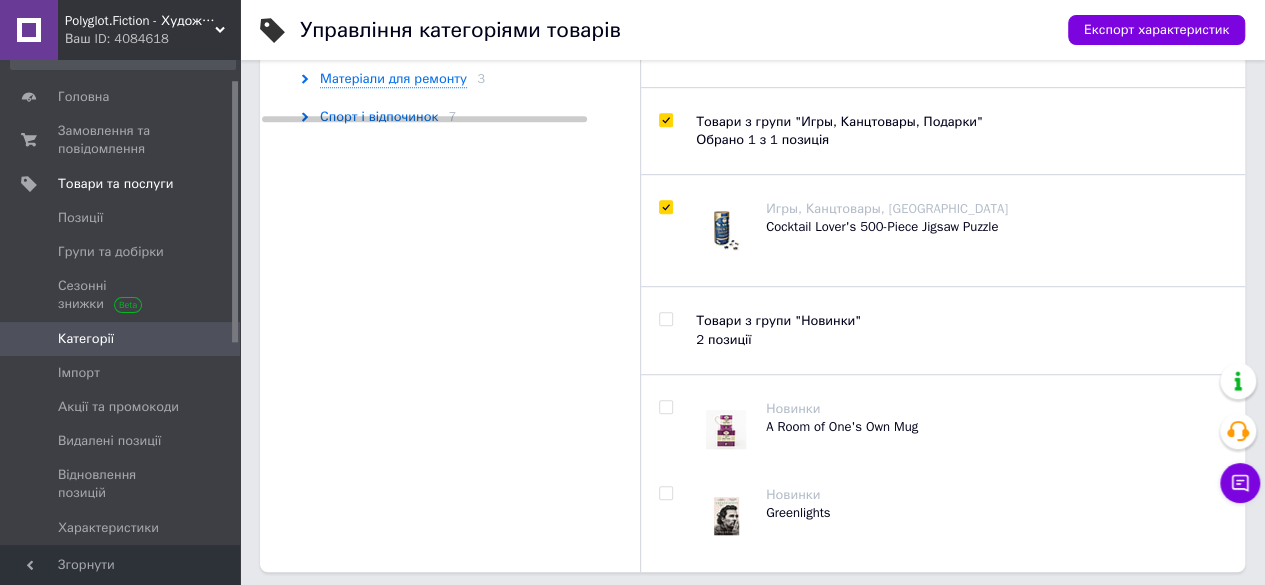 click at bounding box center (665, 319) 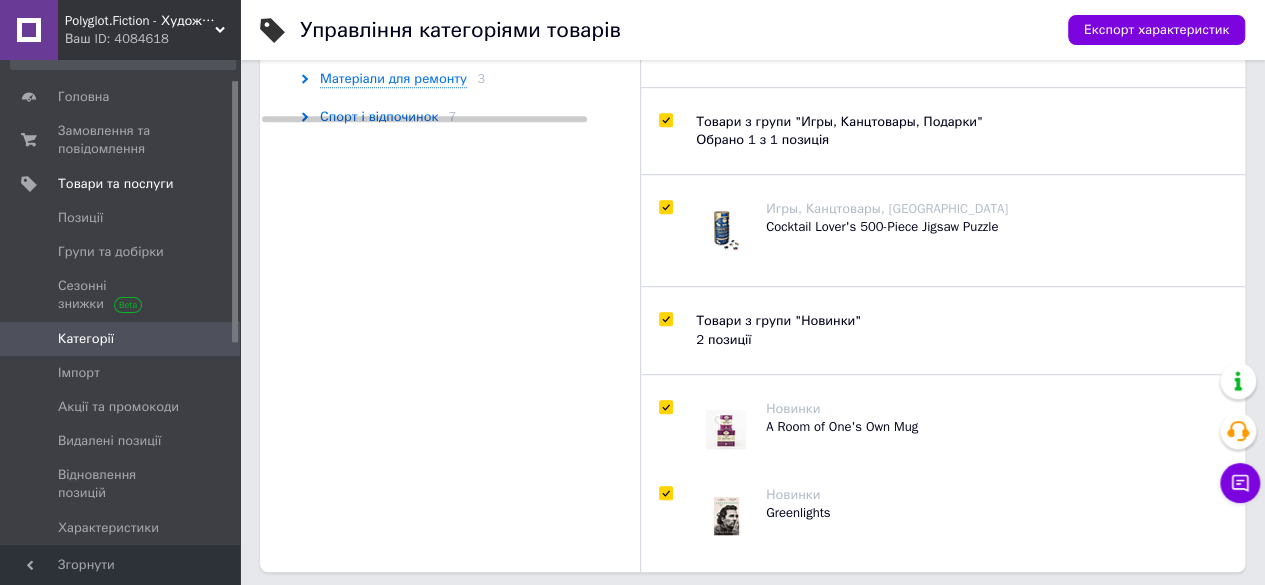 checkbox on "true" 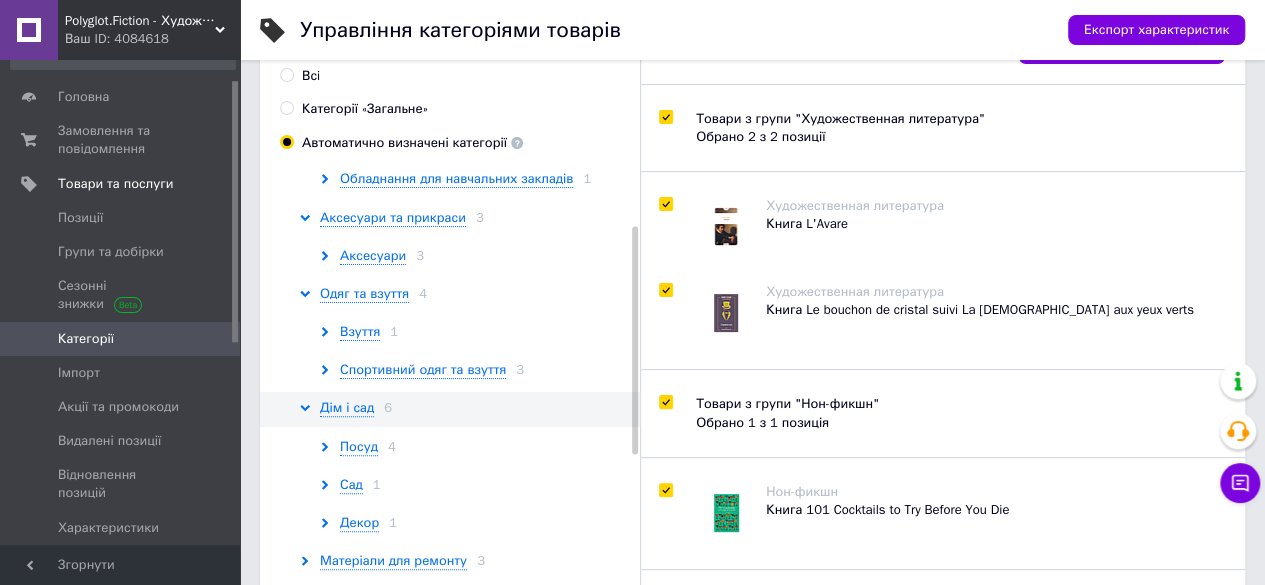 scroll, scrollTop: 0, scrollLeft: 0, axis: both 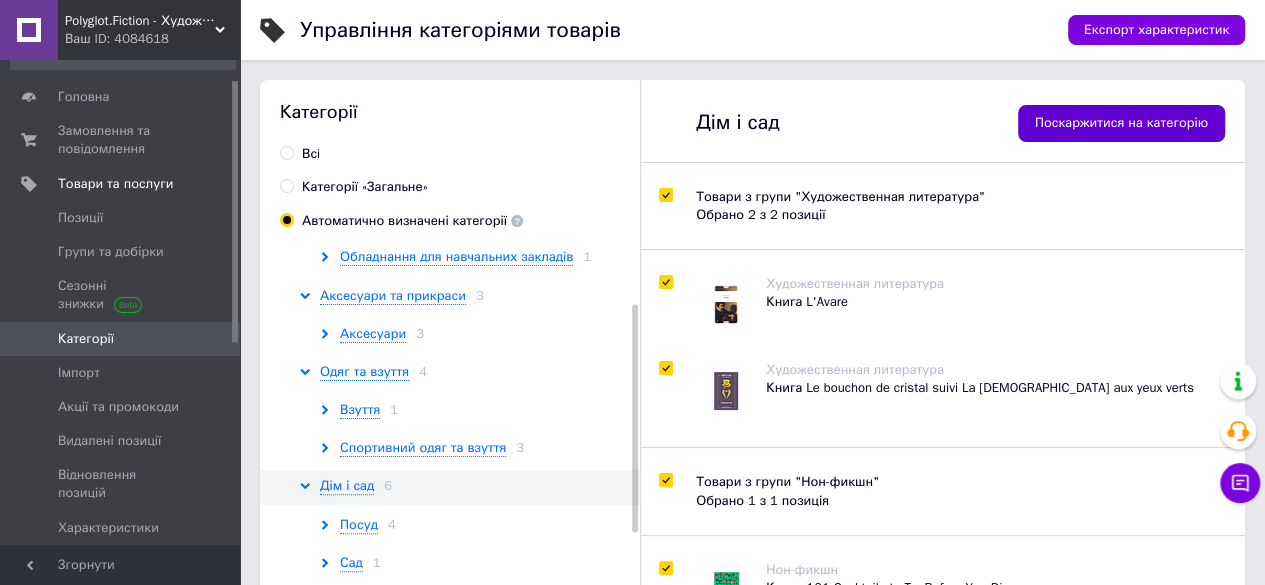 click on "Поскаржитися на категорію" at bounding box center (1121, 123) 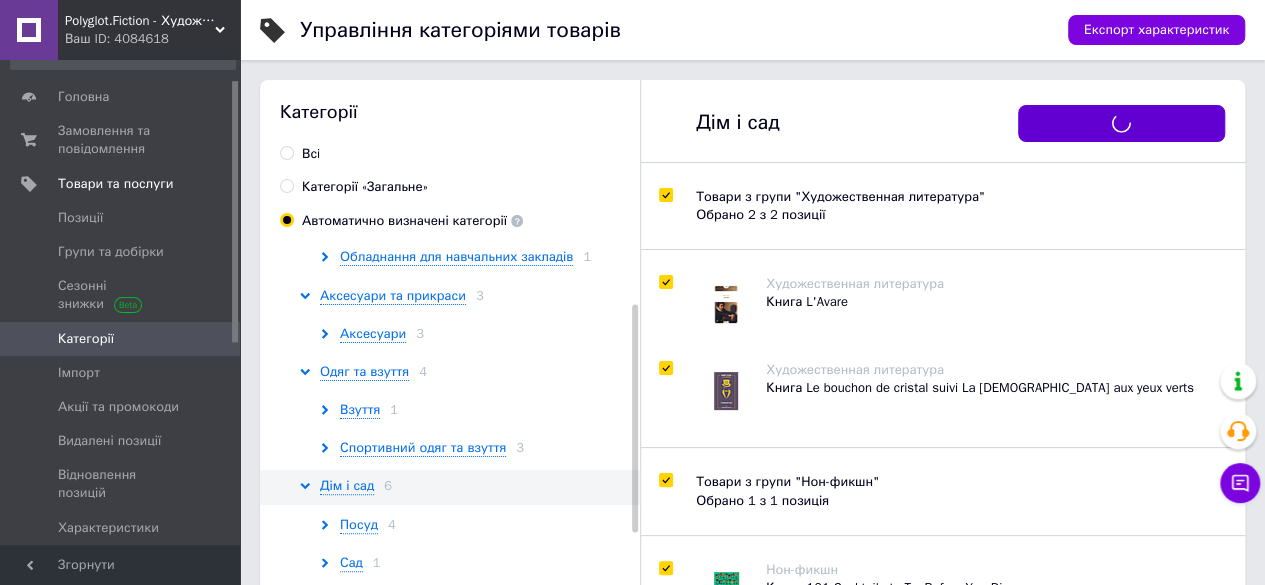checkbox on "true" 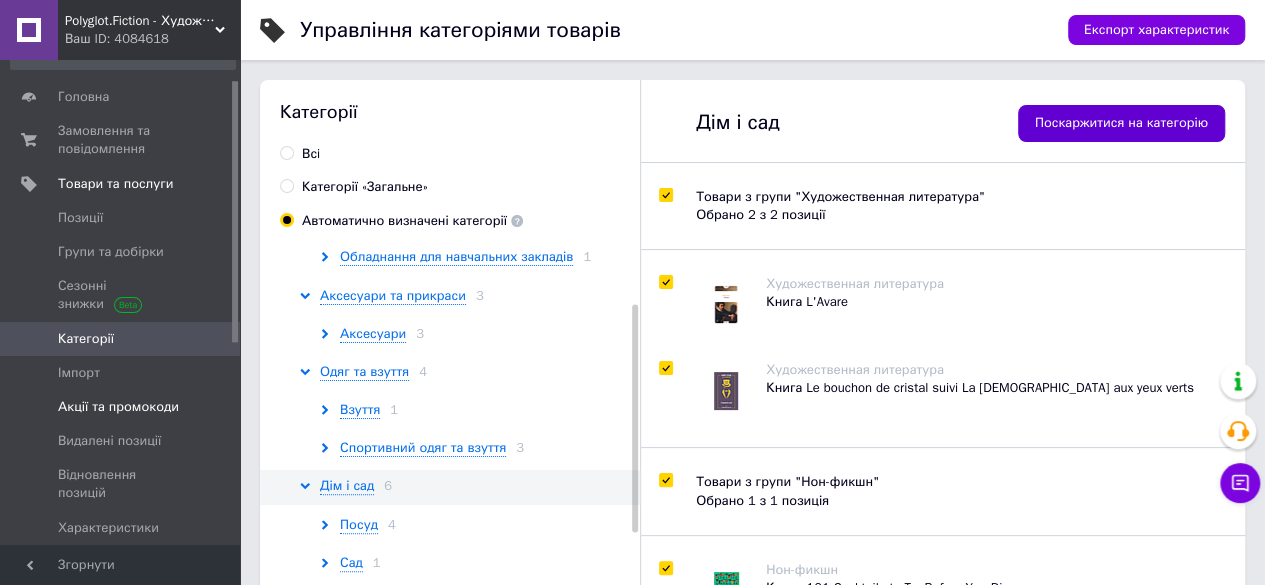 click on "Акції та промокоди" at bounding box center (123, 407) 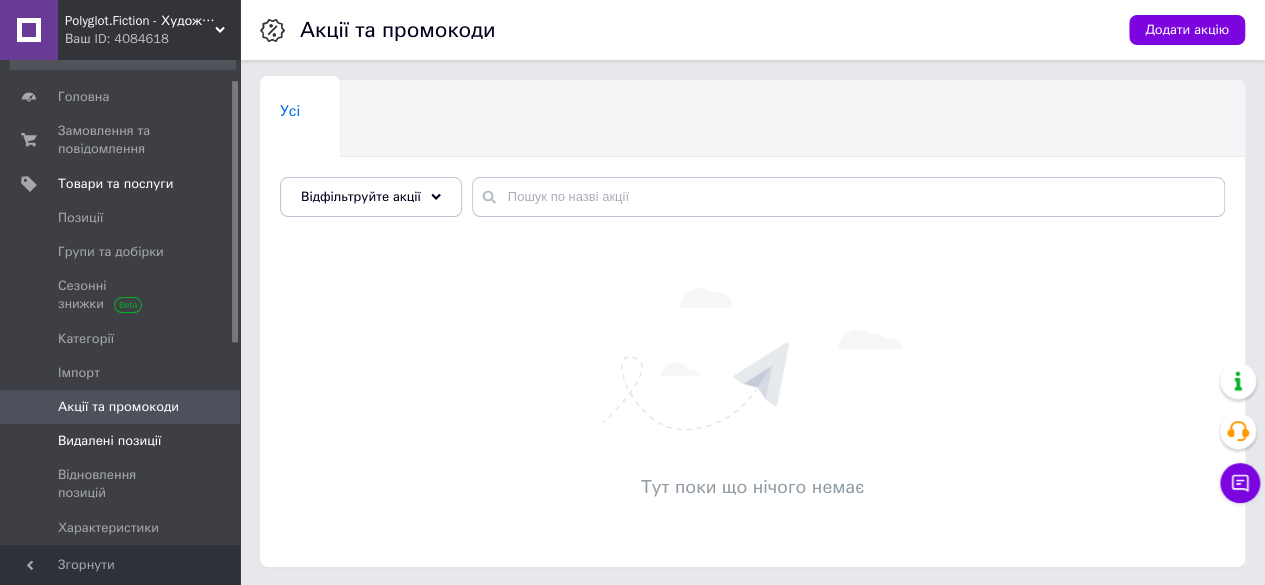 click on "Видалені позиції" at bounding box center [109, 441] 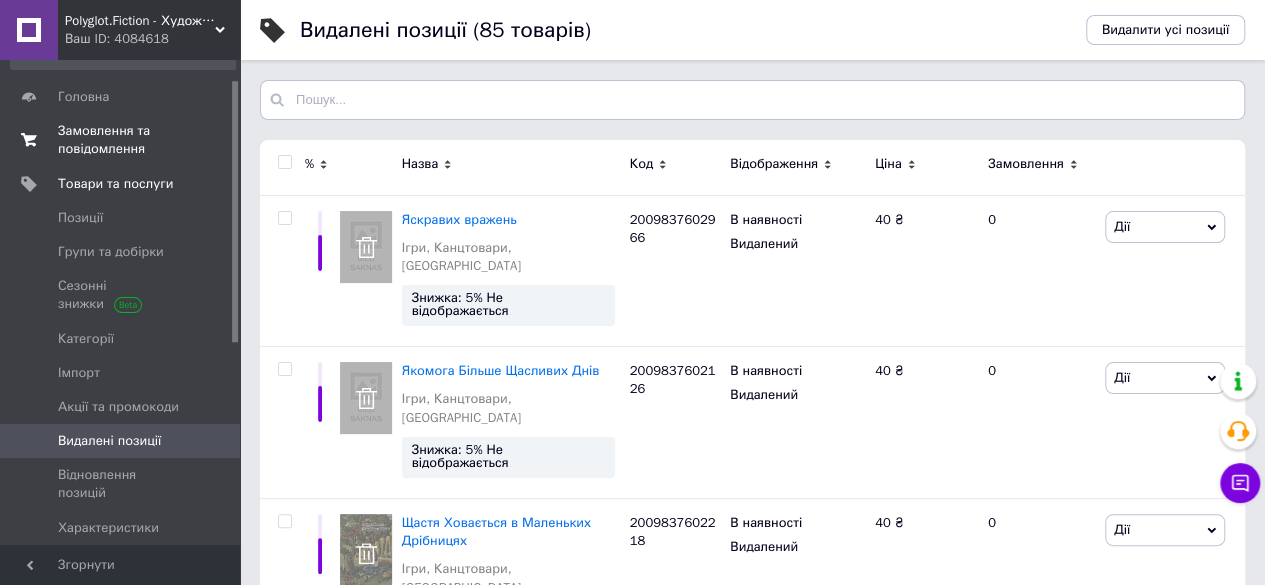 click on "Замовлення та повідомлення 0 0" at bounding box center (123, 140) 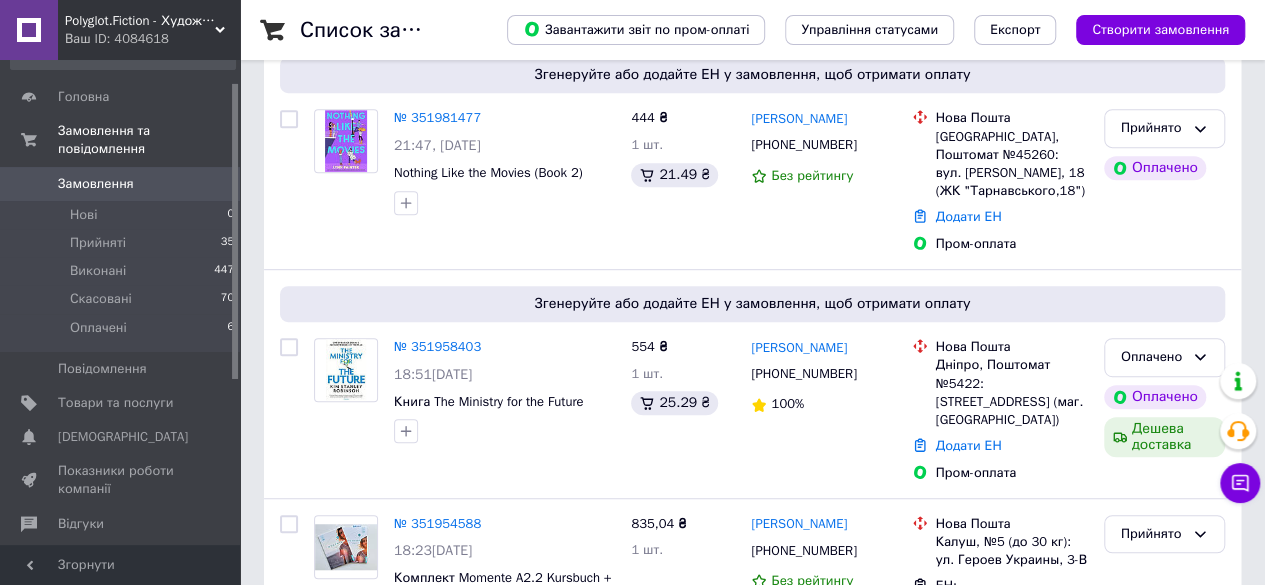 scroll, scrollTop: 478, scrollLeft: 0, axis: vertical 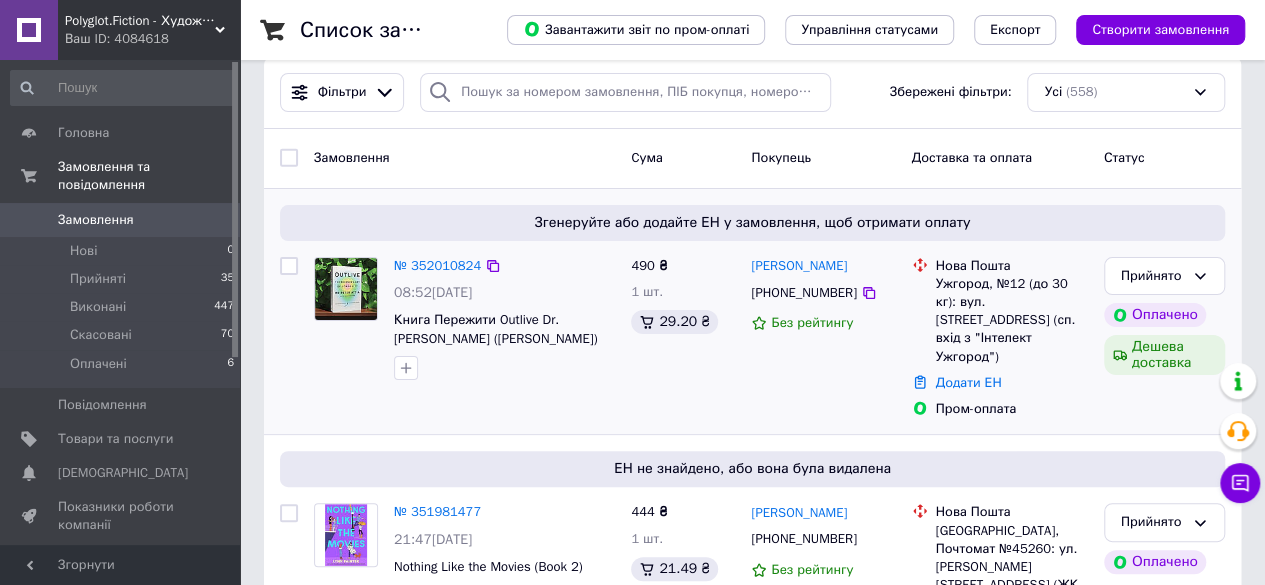 click at bounding box center (346, 289) 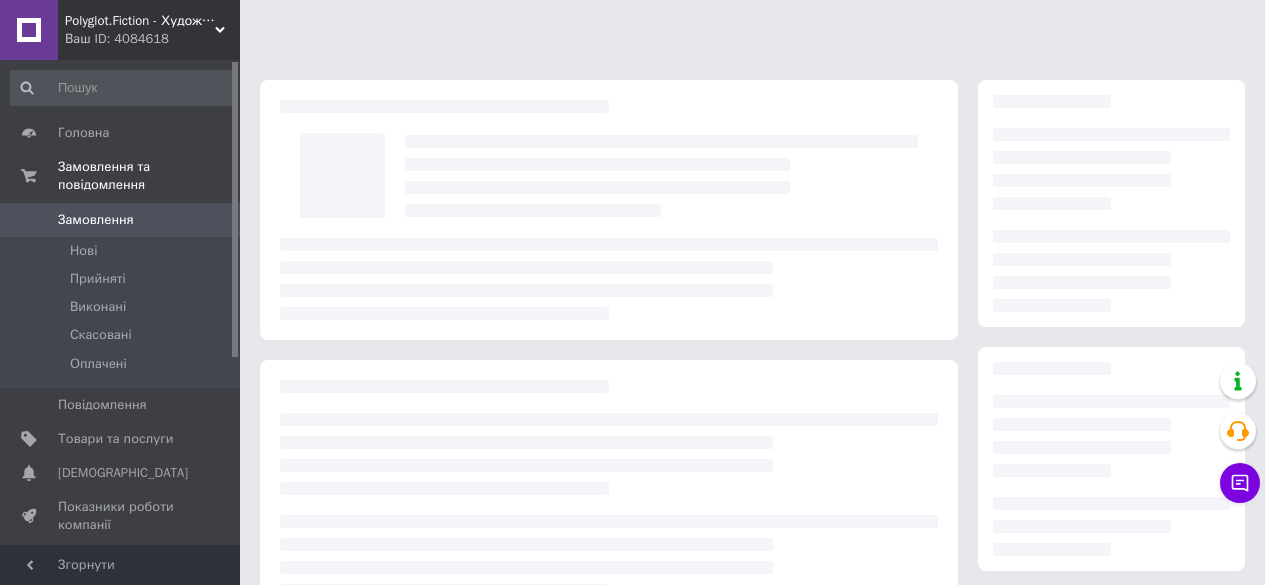 scroll, scrollTop: 0, scrollLeft: 0, axis: both 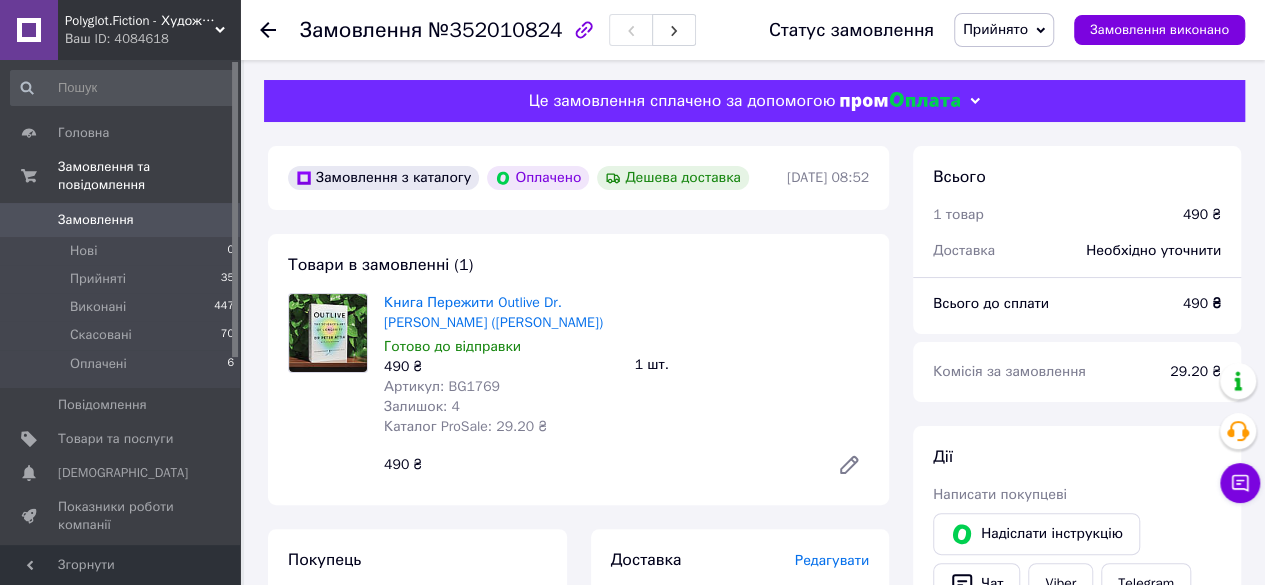 click on "Артикул: BG1769" at bounding box center [442, 386] 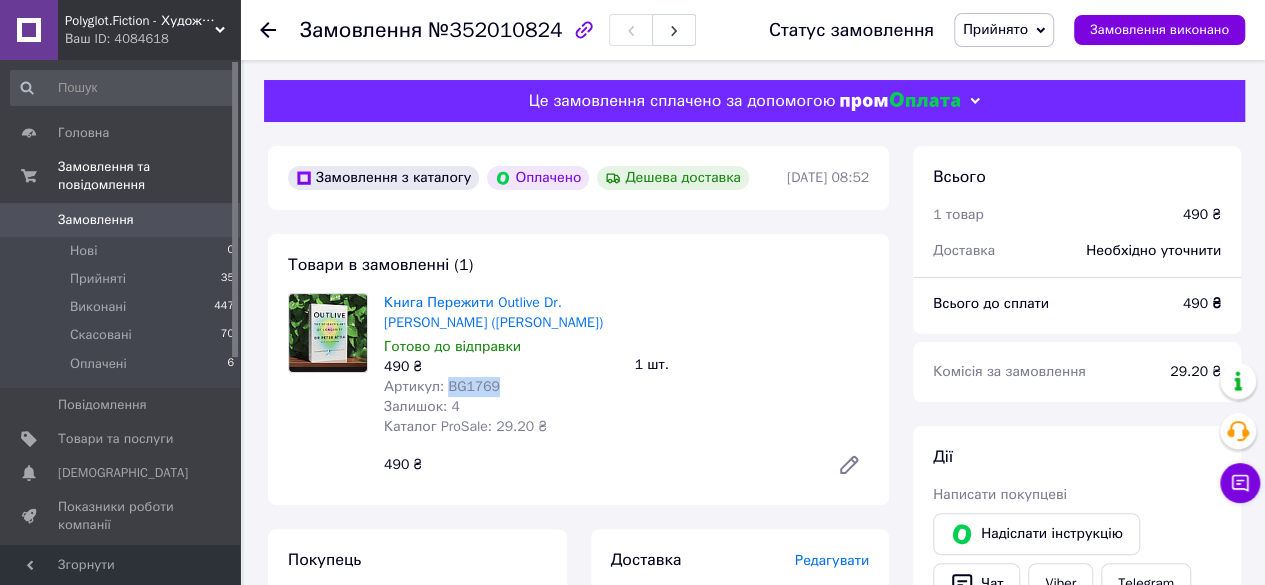 click on "Артикул: BG1769" at bounding box center [442, 386] 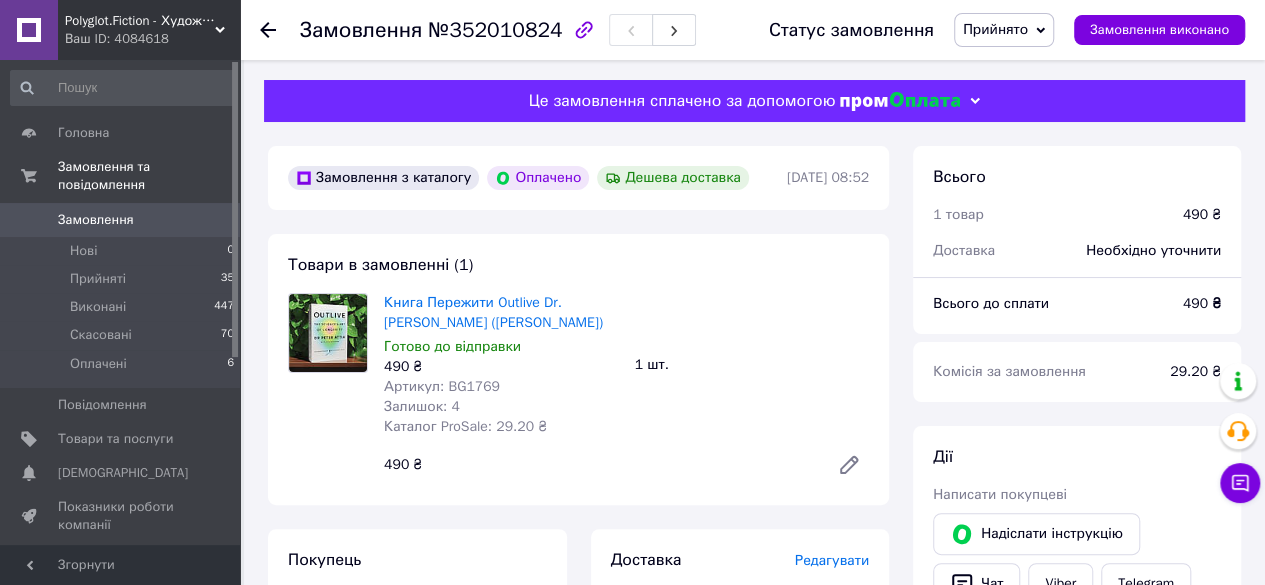click 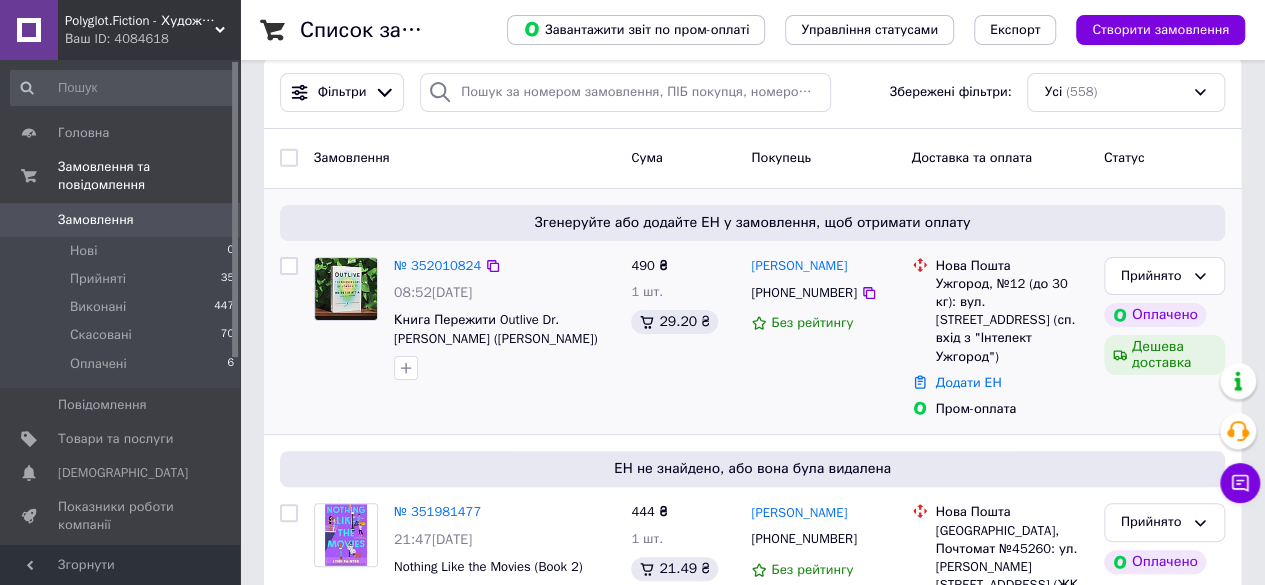 scroll, scrollTop: 8436, scrollLeft: 0, axis: vertical 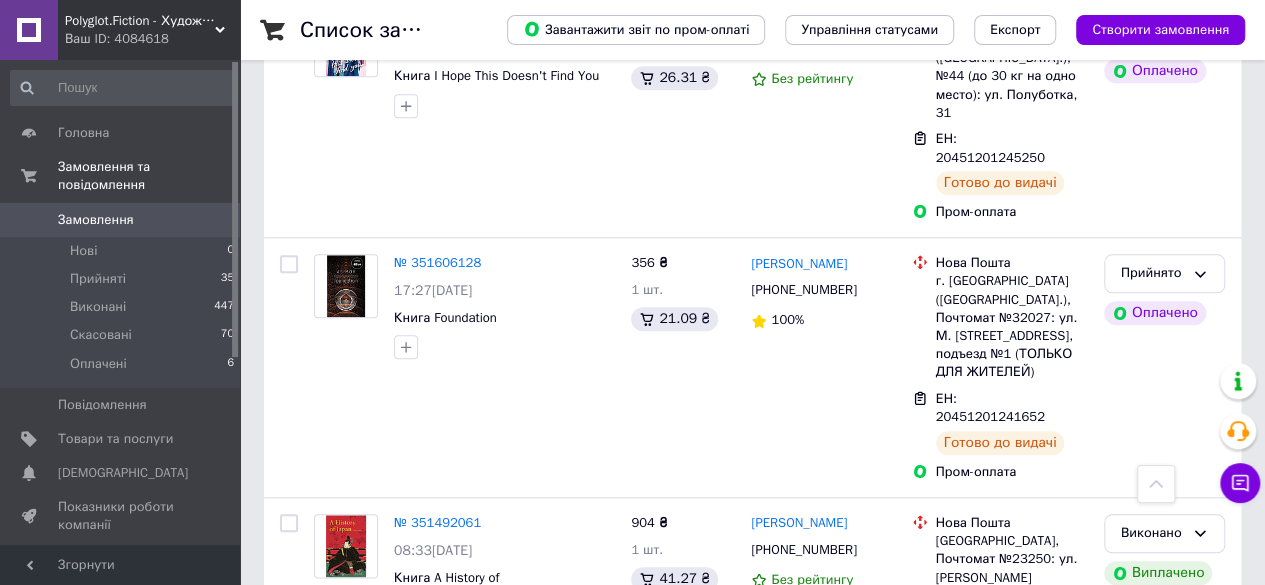 click on "Прийнято" at bounding box center (1152, 1569) 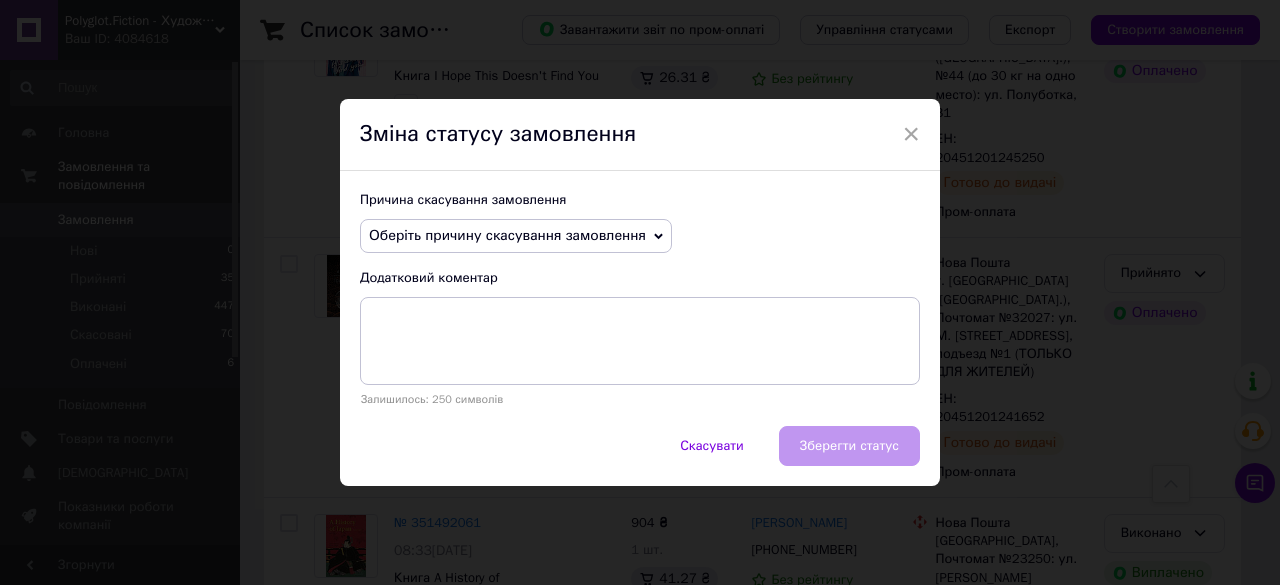 click on "Оберіть причину скасування замовлення" at bounding box center (507, 235) 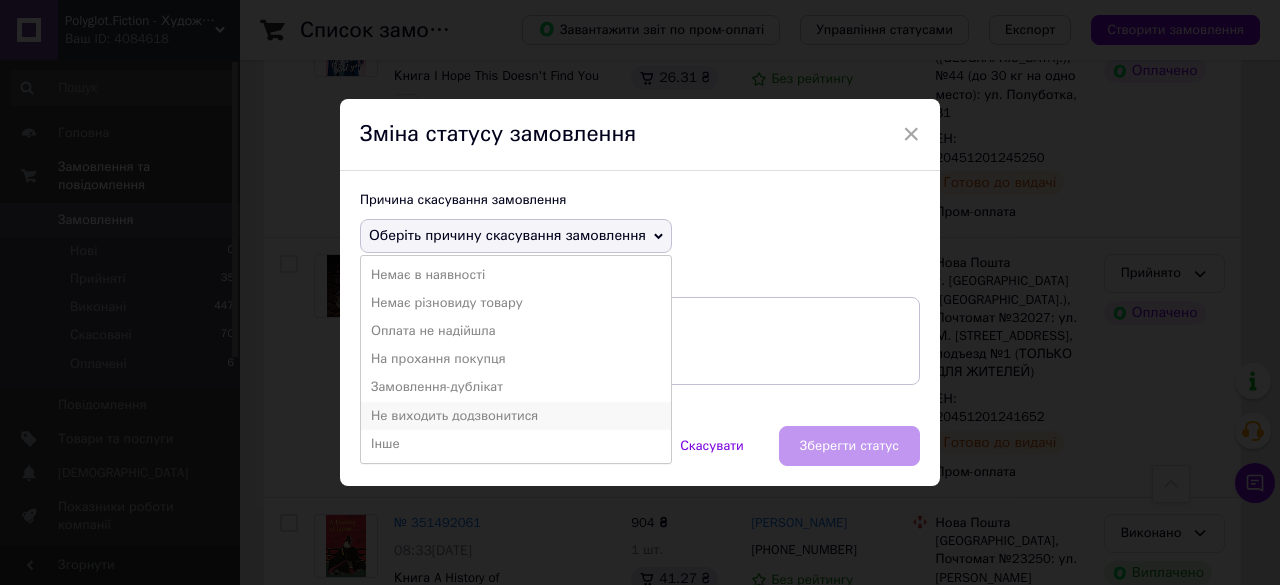 click on "Не виходить додзвонитися" at bounding box center (516, 416) 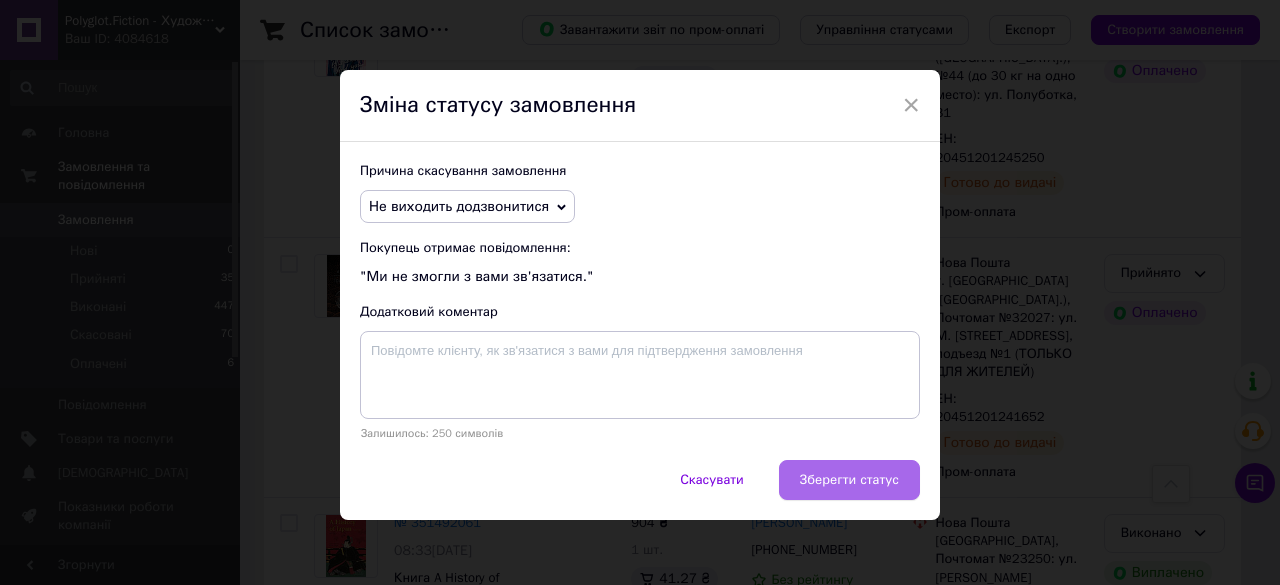 click on "Зберегти статус" at bounding box center (849, 480) 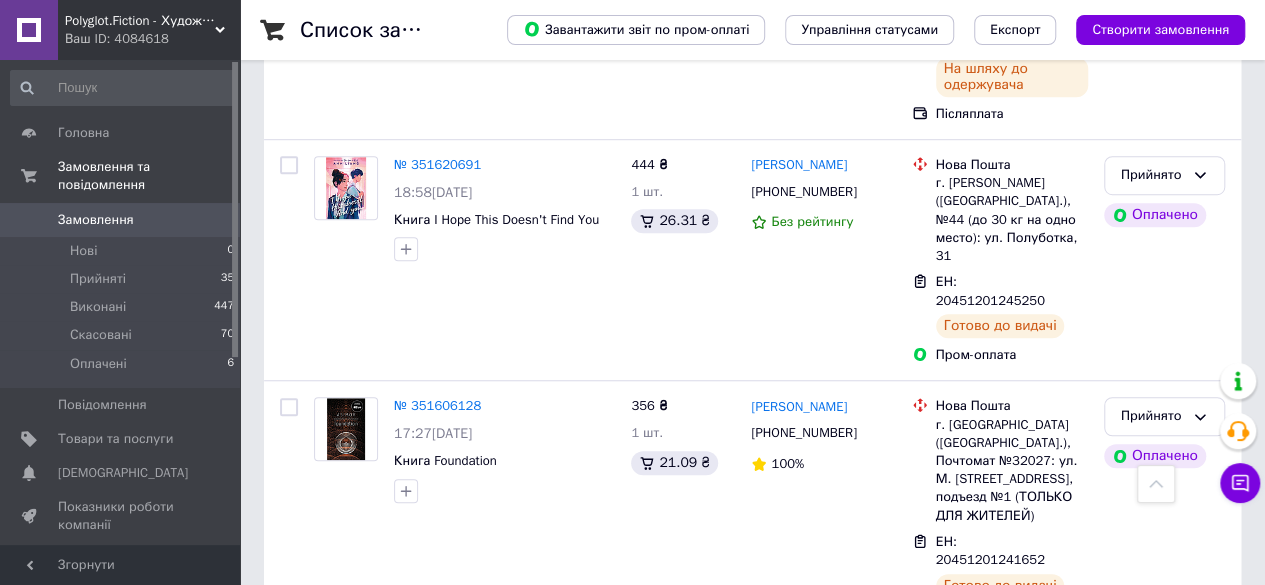 scroll, scrollTop: 8363, scrollLeft: 0, axis: vertical 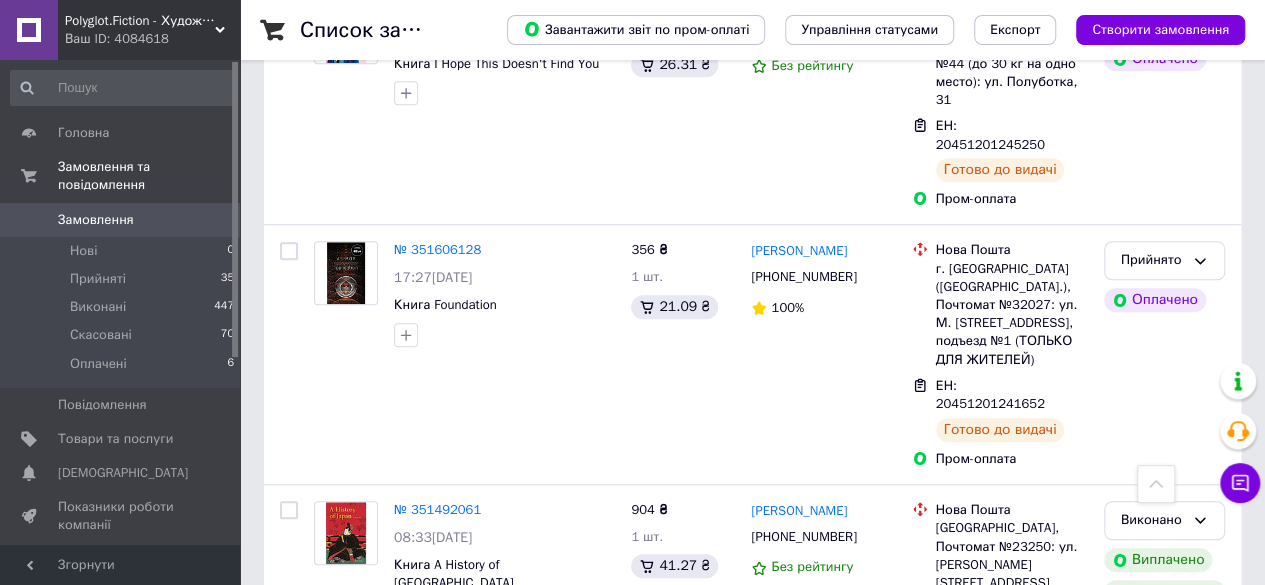 click on "Замовлення" at bounding box center [121, 220] 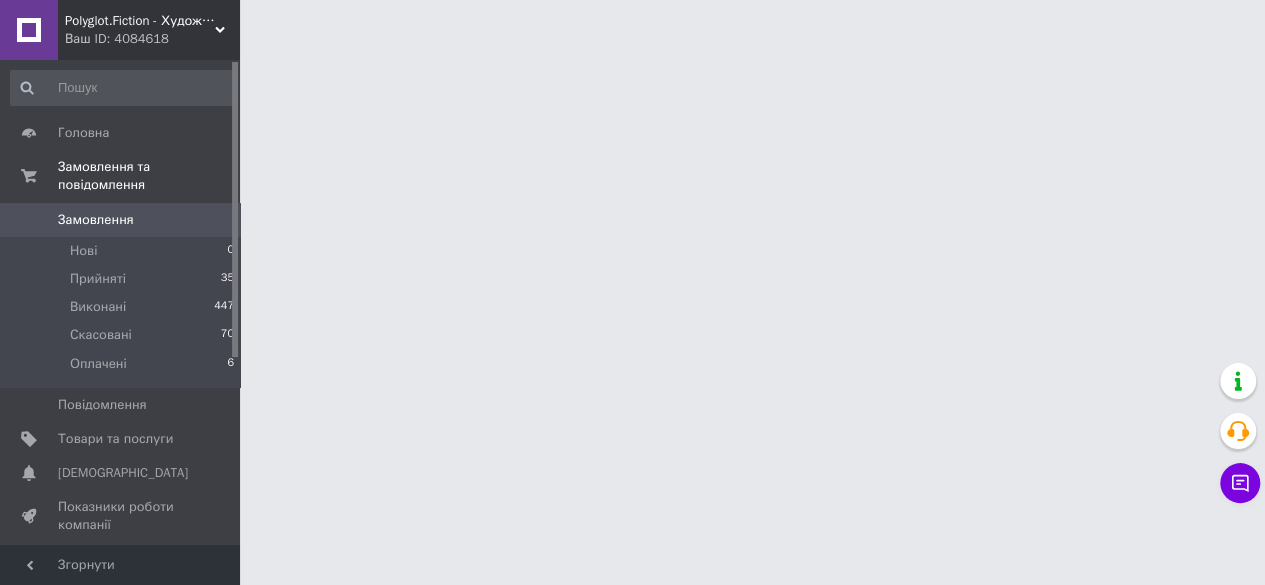 scroll, scrollTop: 0, scrollLeft: 0, axis: both 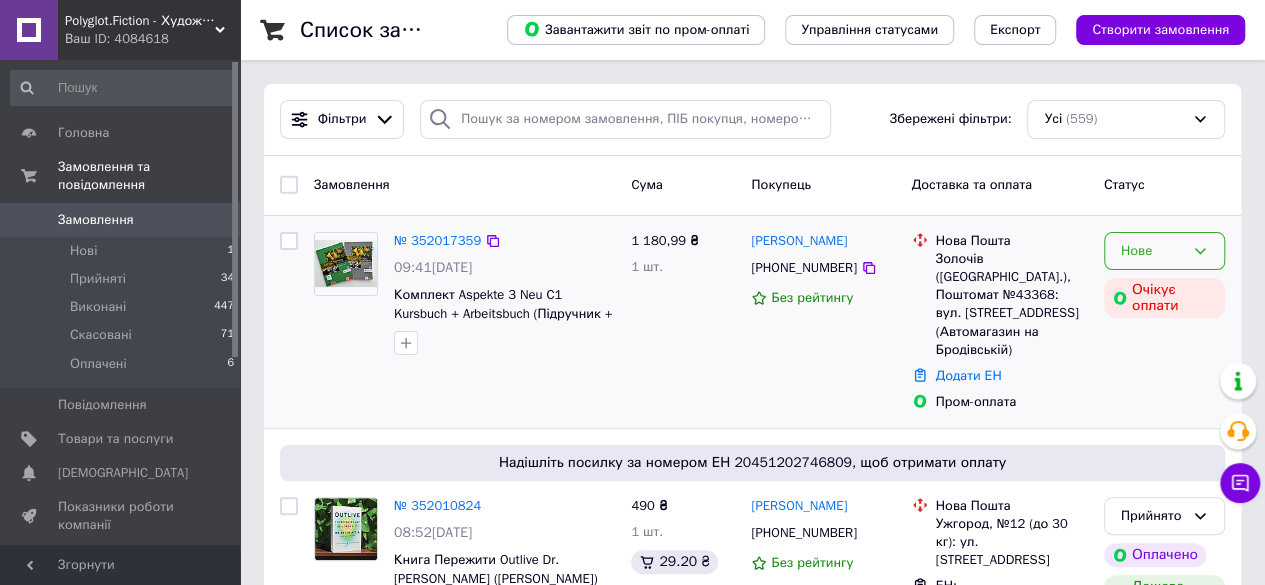 click on "Нове" at bounding box center (1152, 251) 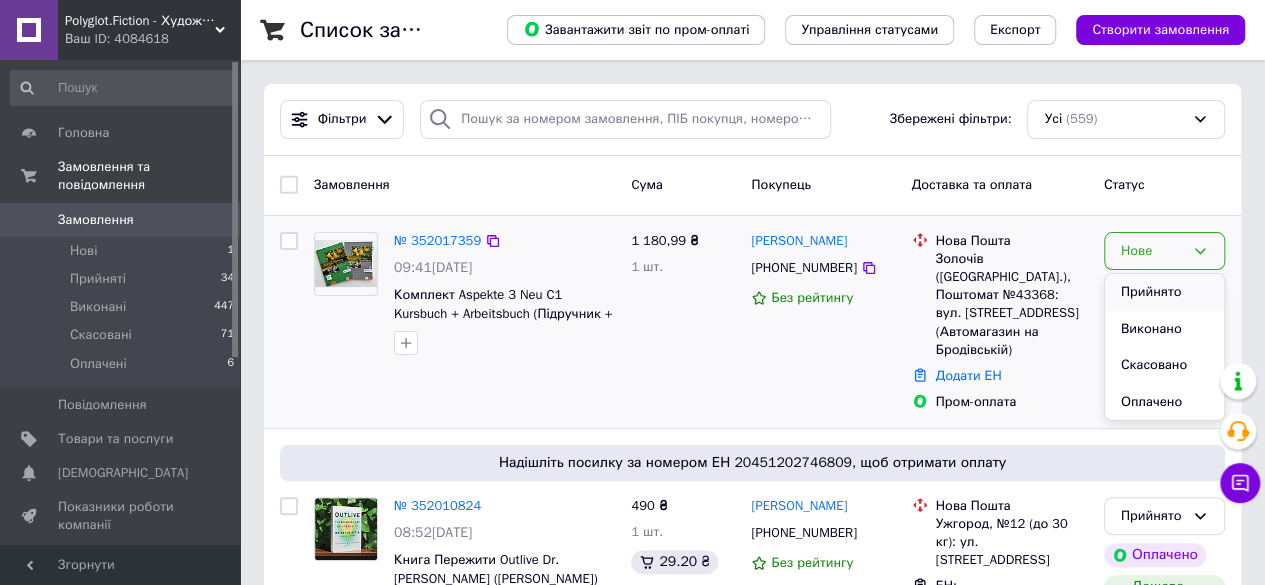 click on "Прийнято" at bounding box center [1164, 292] 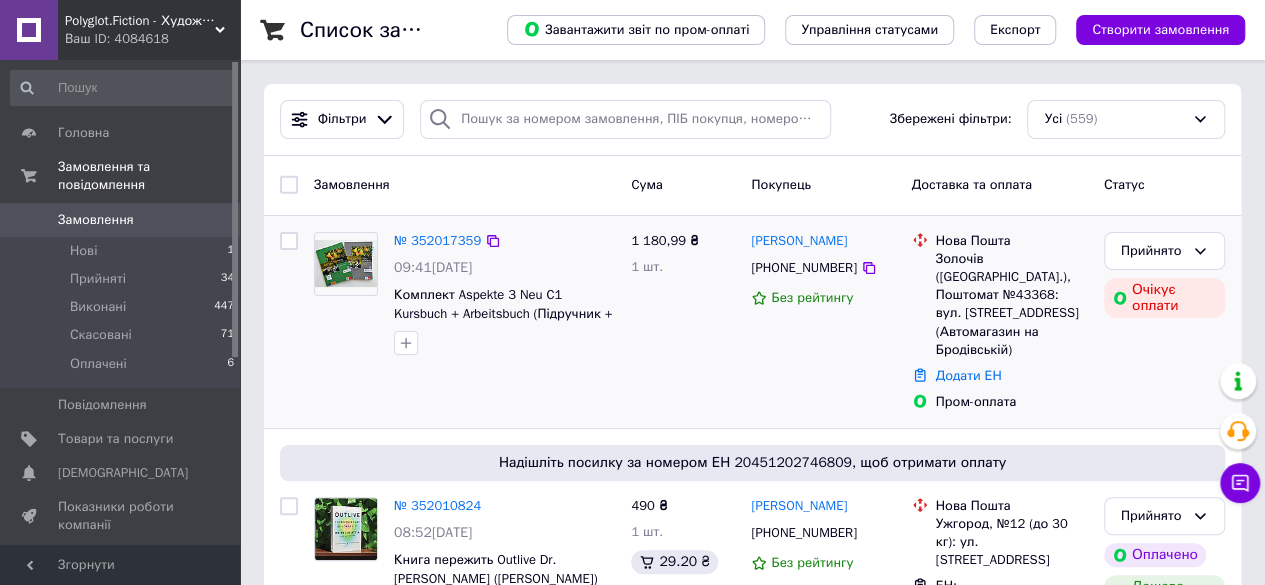 click at bounding box center (346, 263) 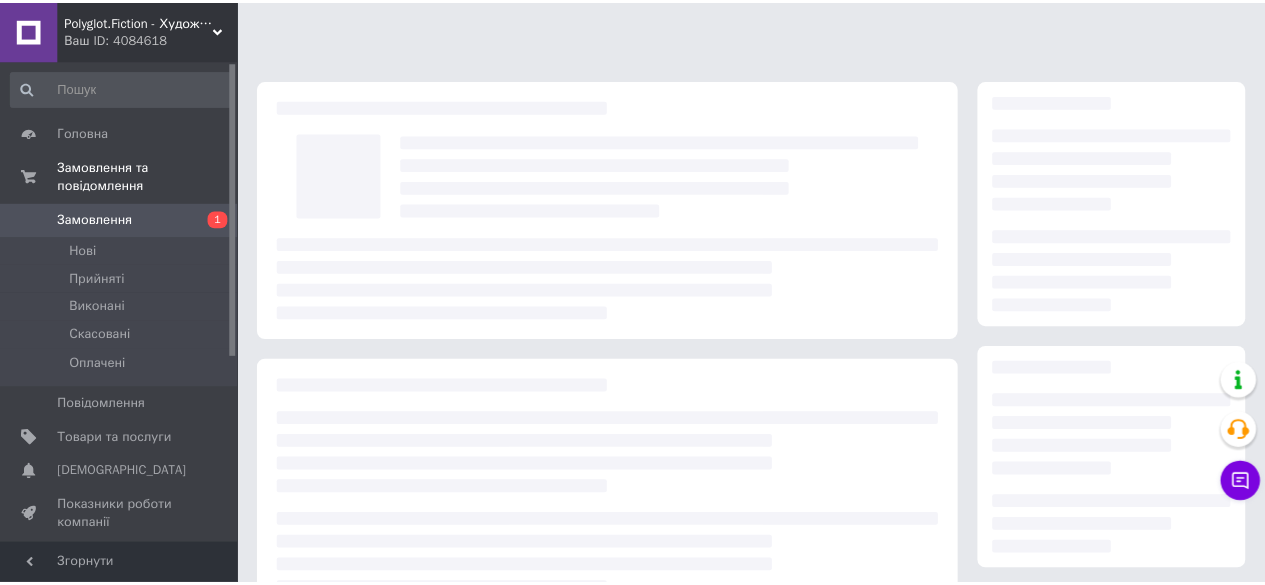scroll, scrollTop: 0, scrollLeft: 0, axis: both 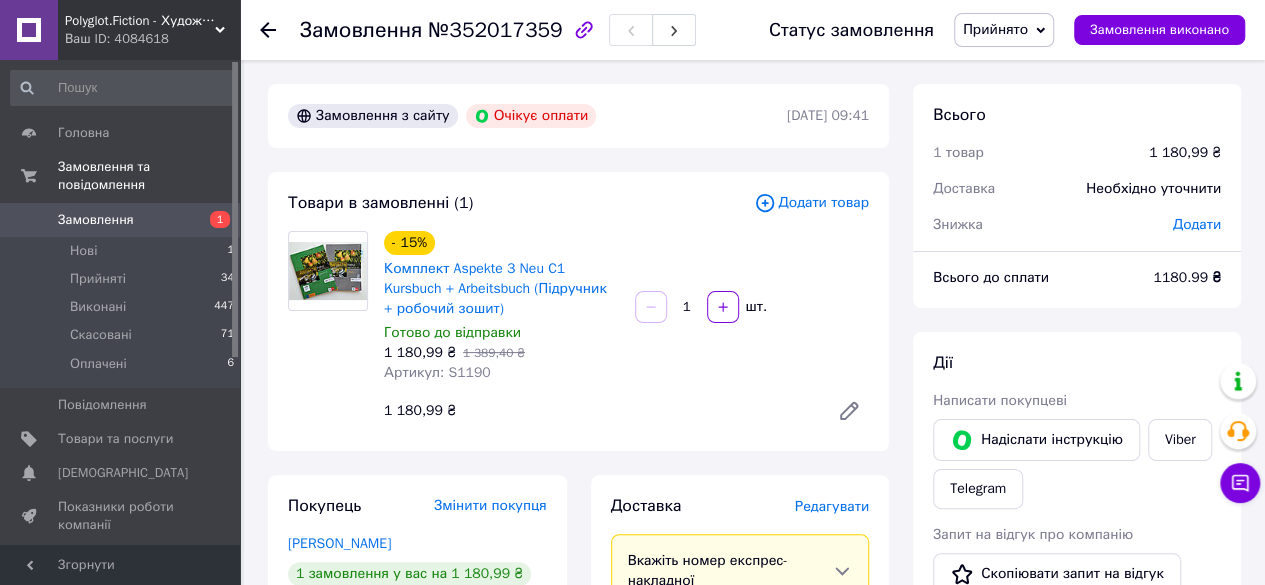 click on "Артикул: S1190" at bounding box center [437, 372] 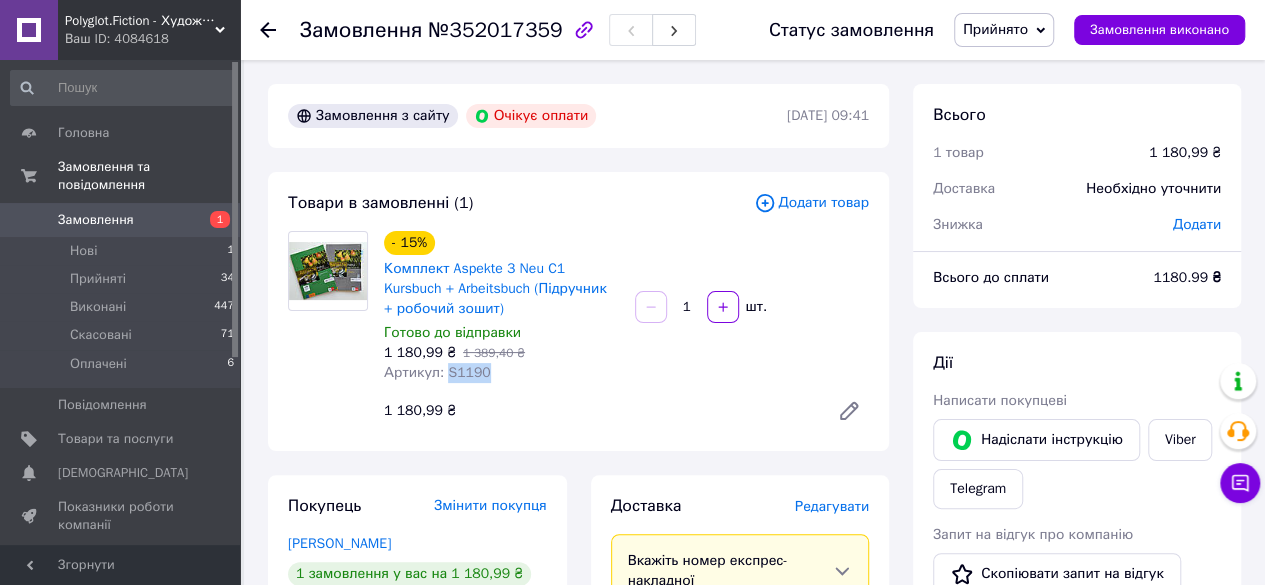 click on "Артикул: S1190" at bounding box center [437, 372] 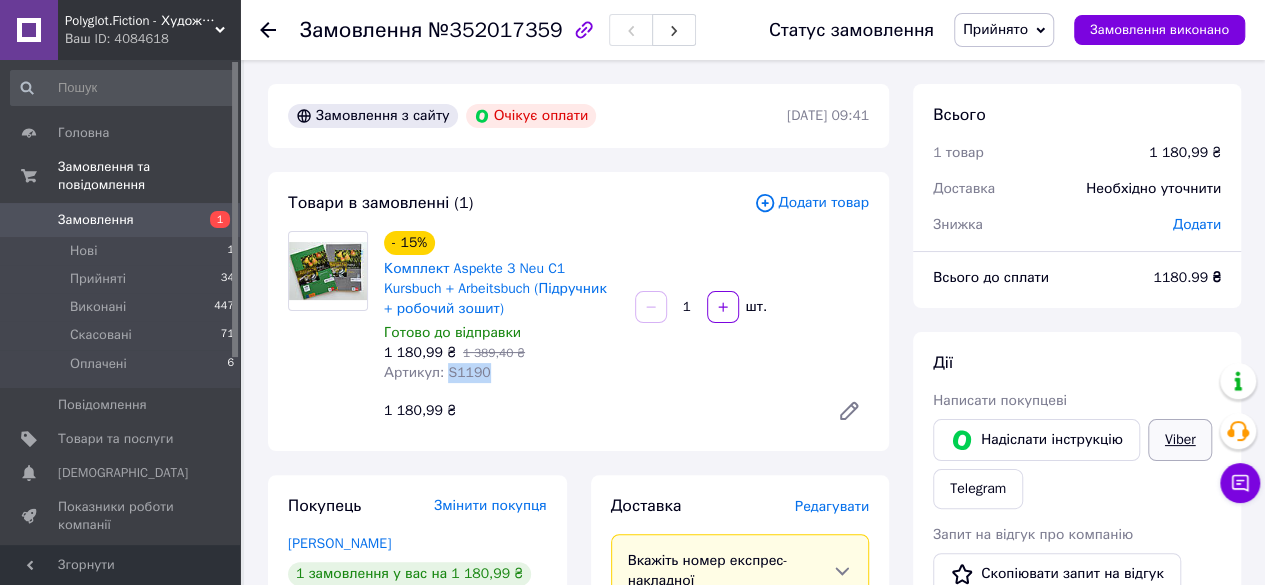click on "Viber" at bounding box center [1180, 440] 